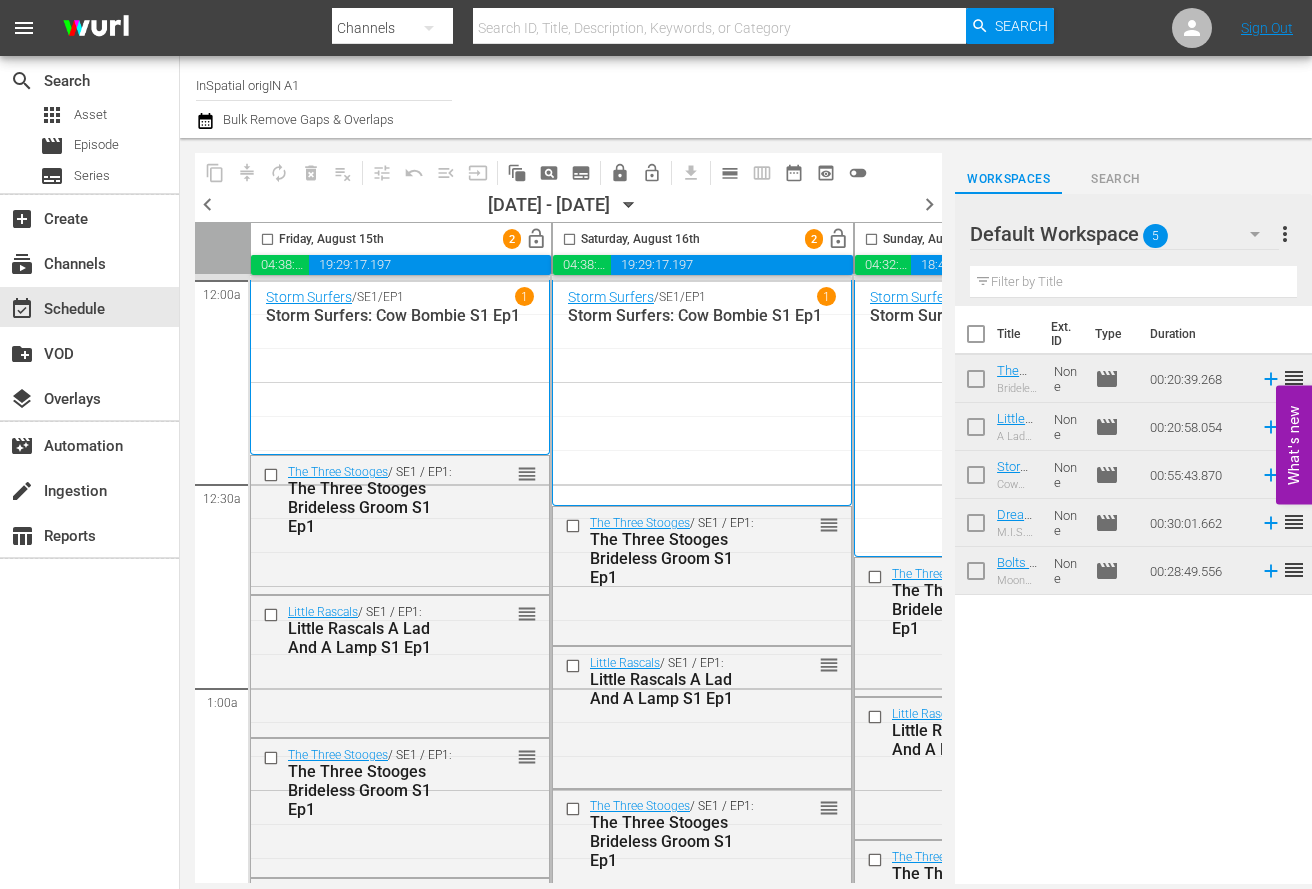 scroll, scrollTop: 0, scrollLeft: 0, axis: both 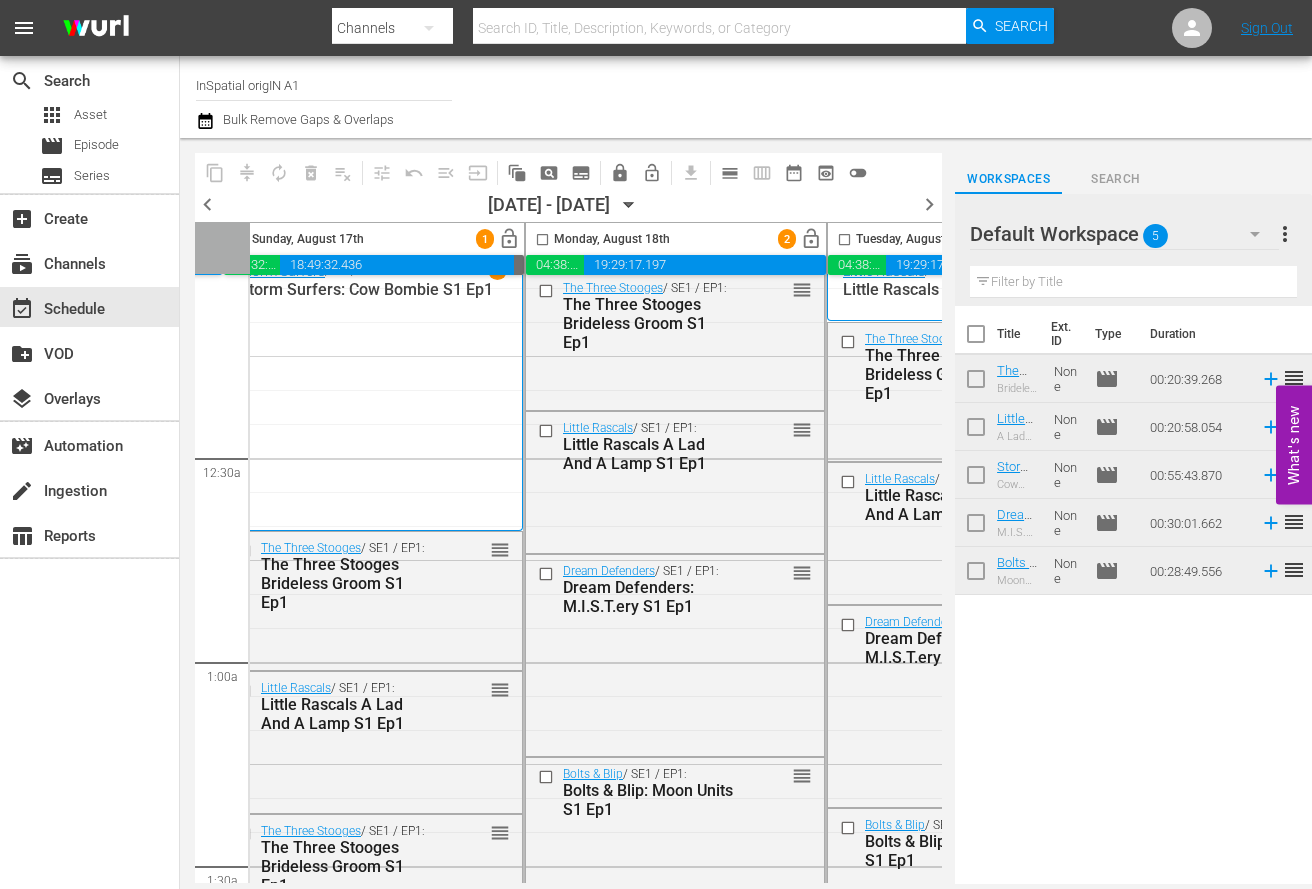 click on "chevron_left" at bounding box center [207, 204] 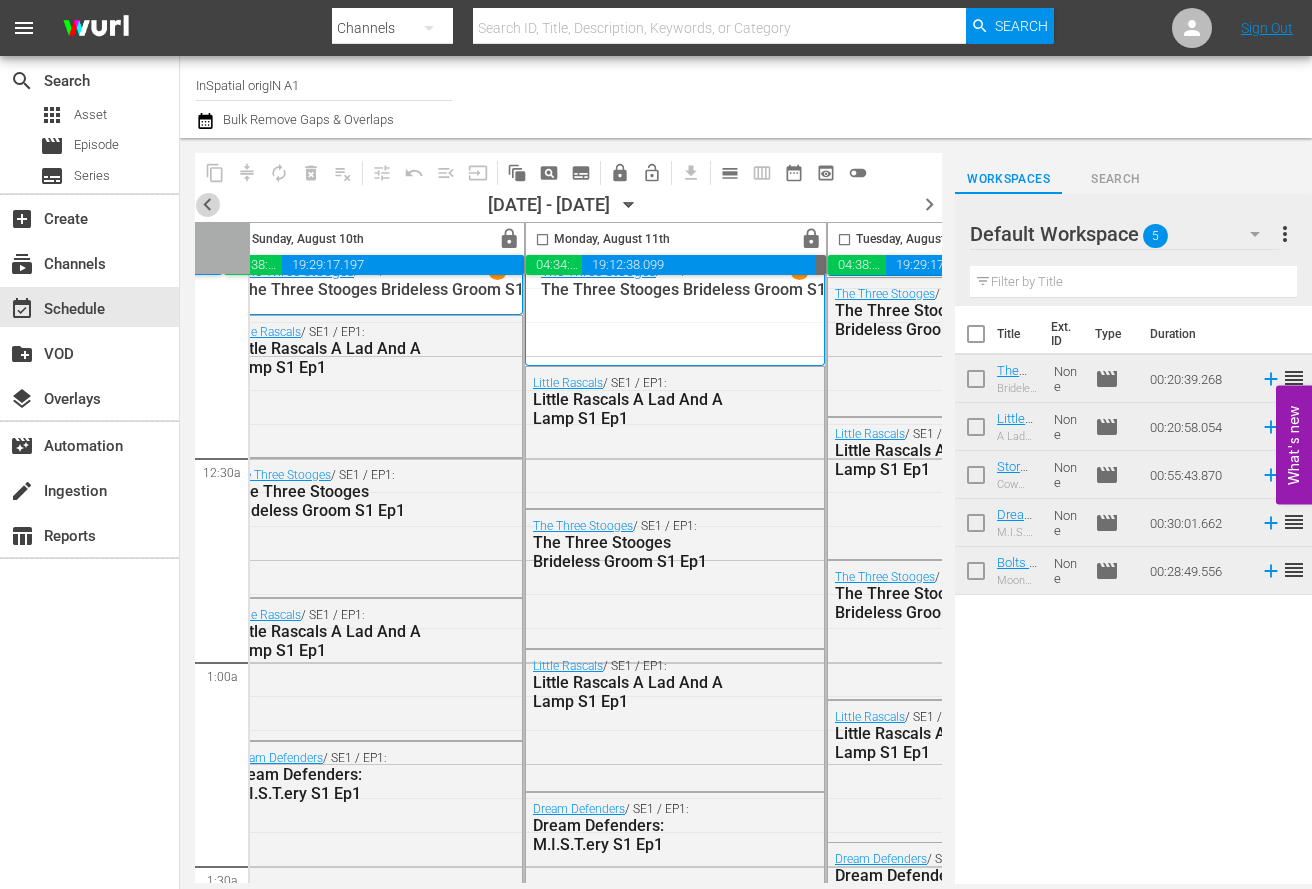 click on "chevron_left" at bounding box center (207, 204) 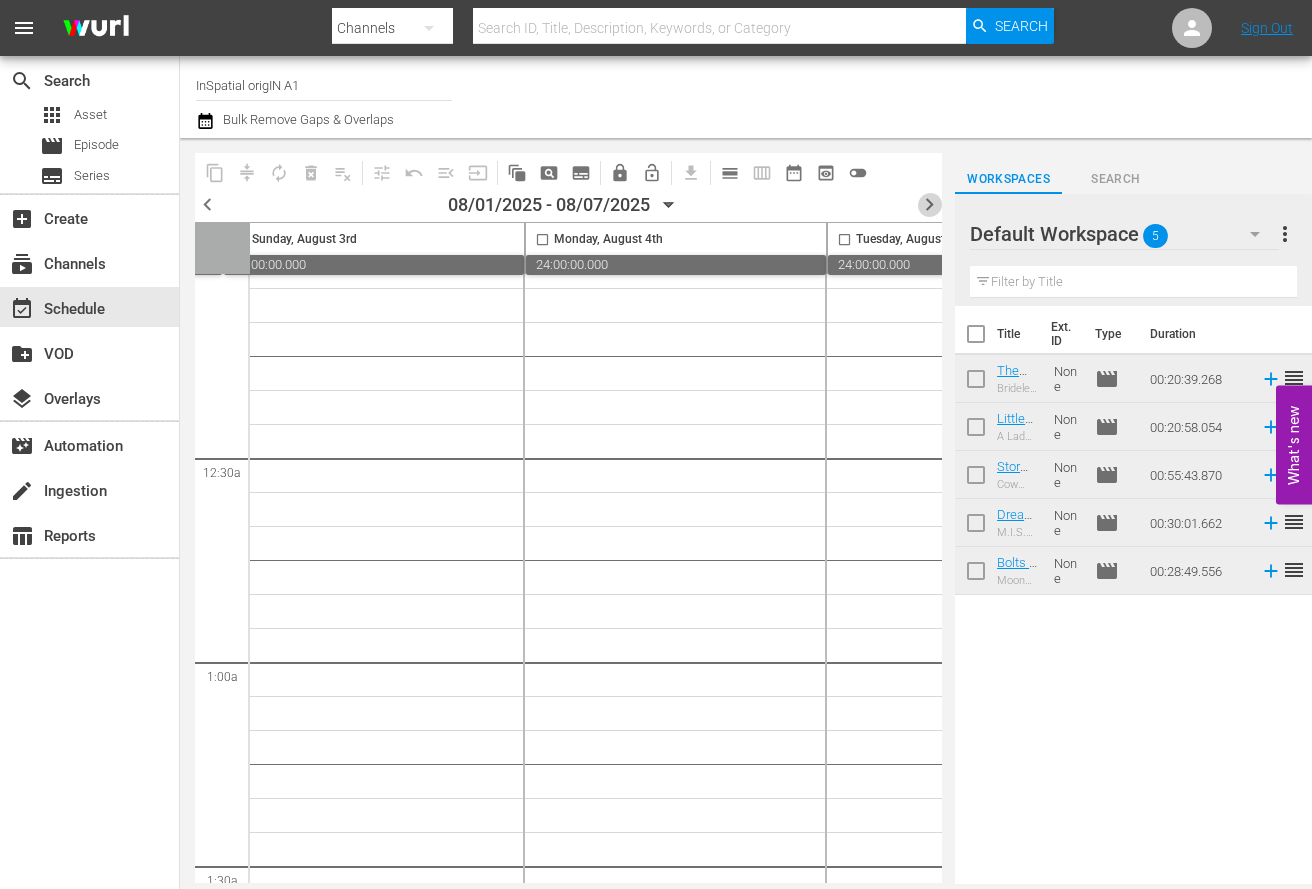 click on "chevron_right" at bounding box center (929, 204) 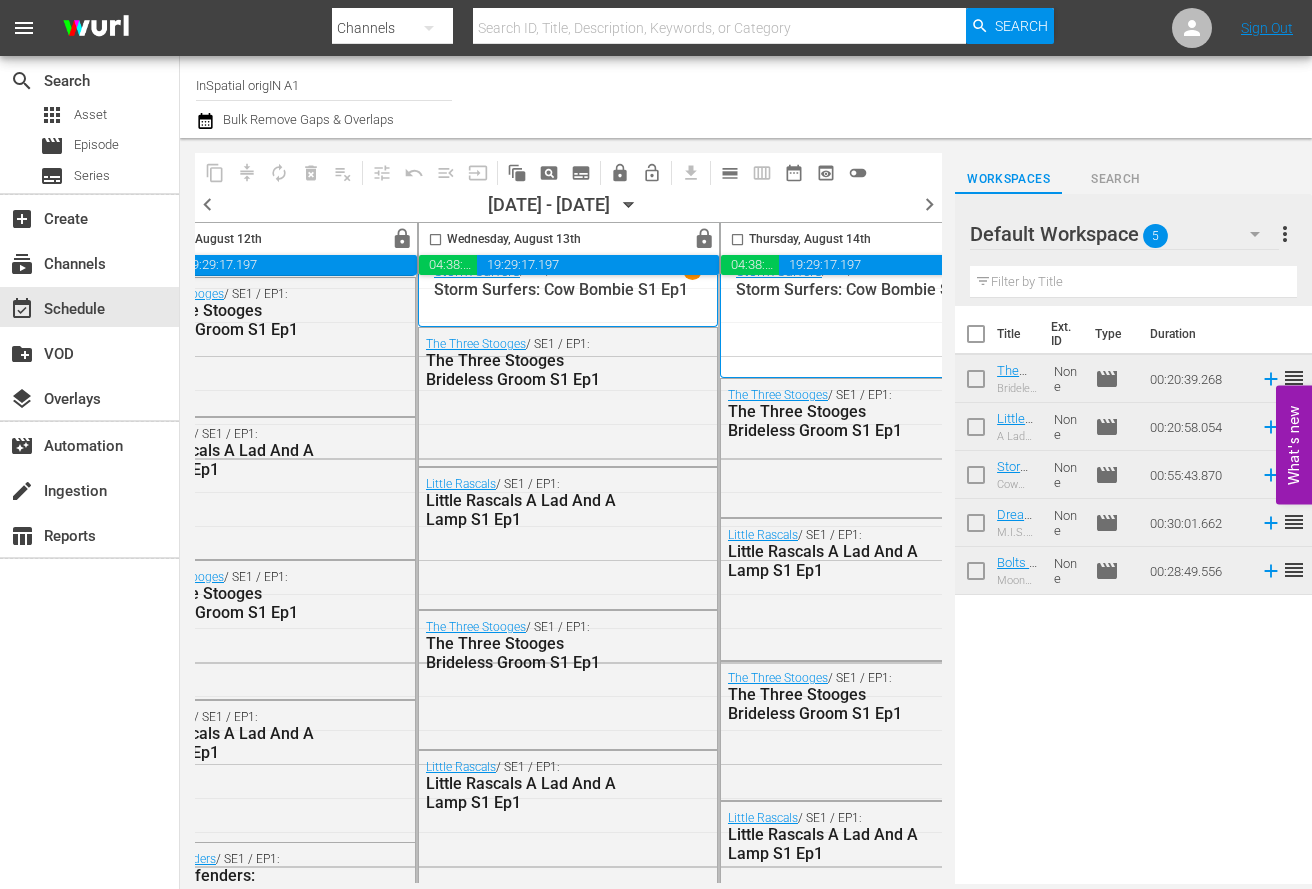 scroll, scrollTop: 26, scrollLeft: 1430, axis: both 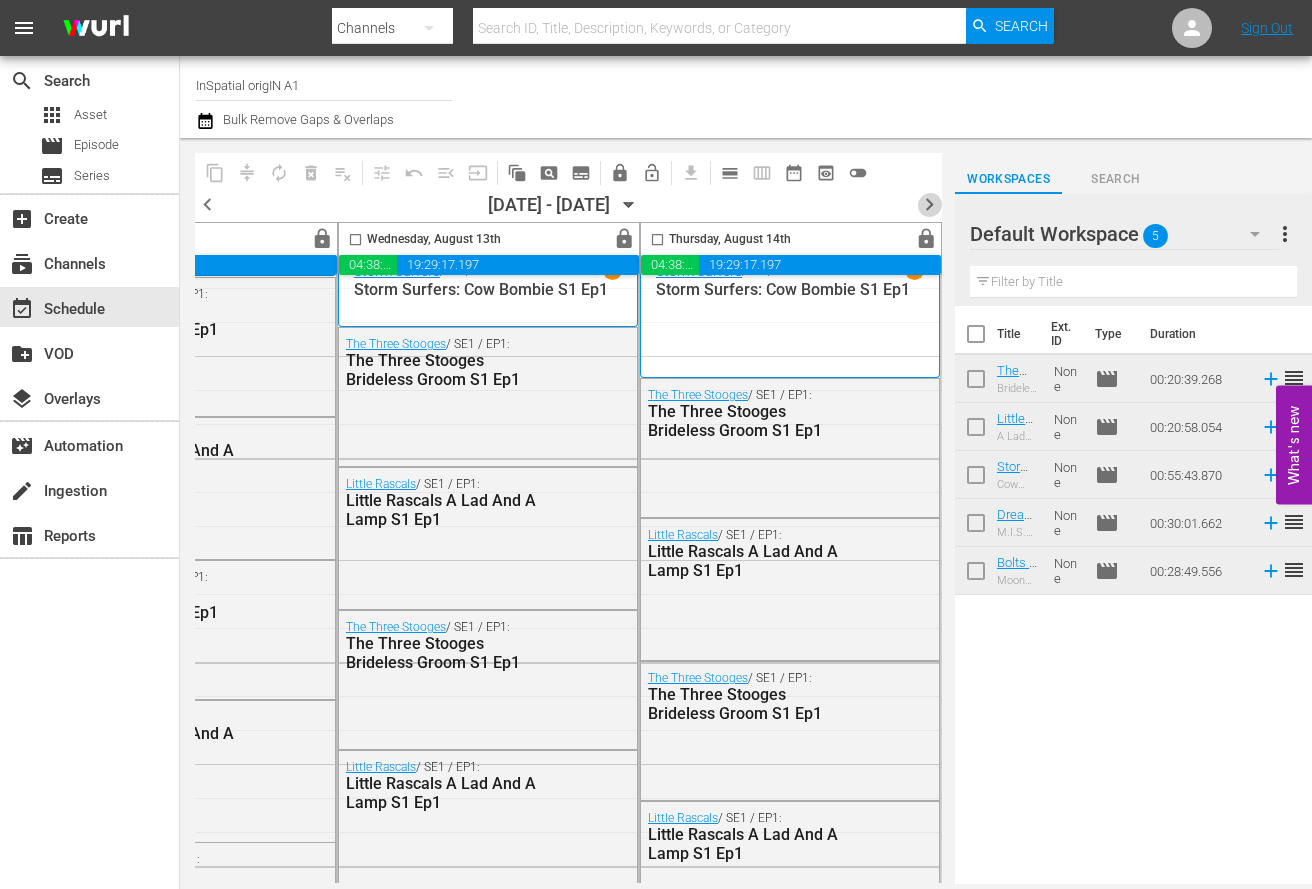 click on "chevron_right" at bounding box center (929, 204) 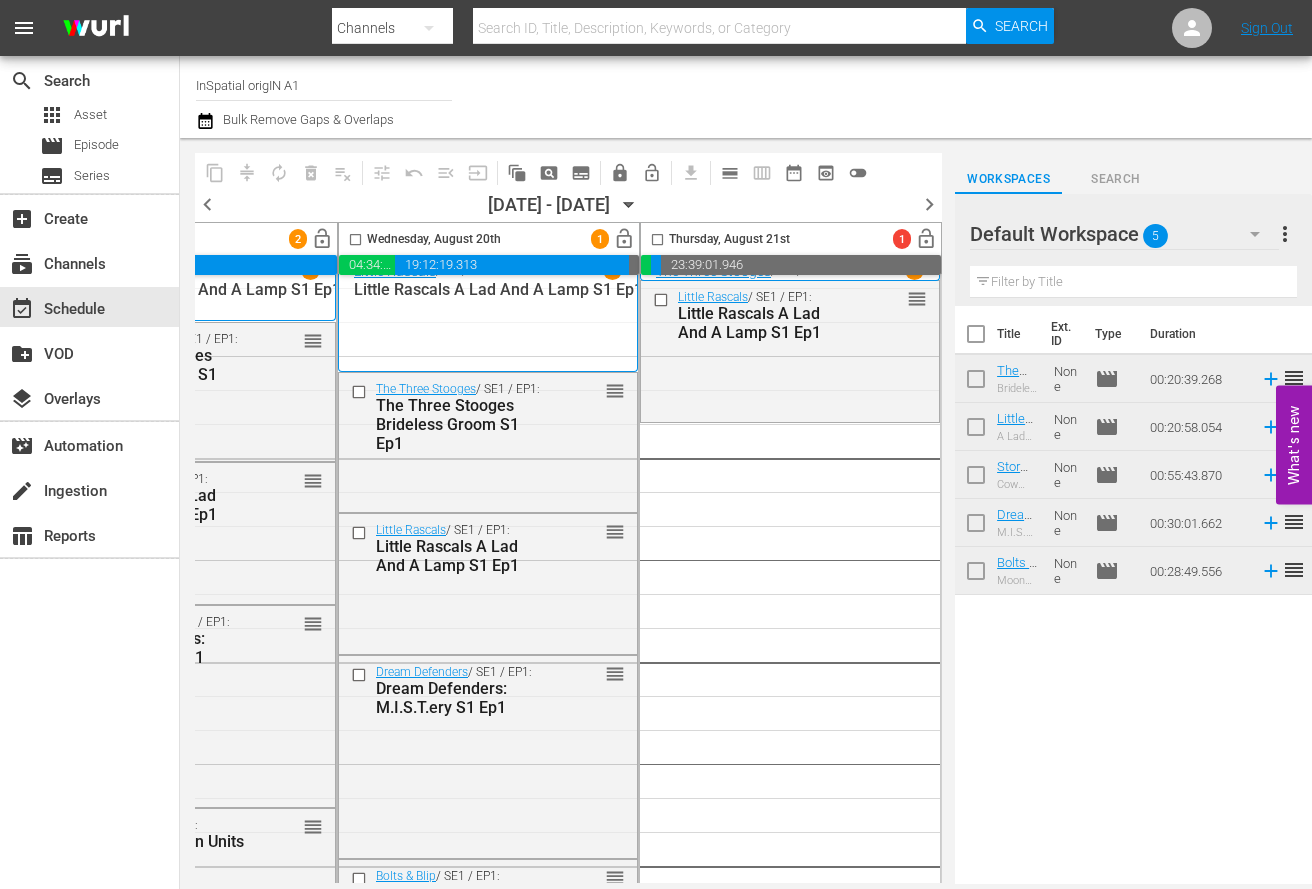 scroll, scrollTop: 26, scrollLeft: 0, axis: vertical 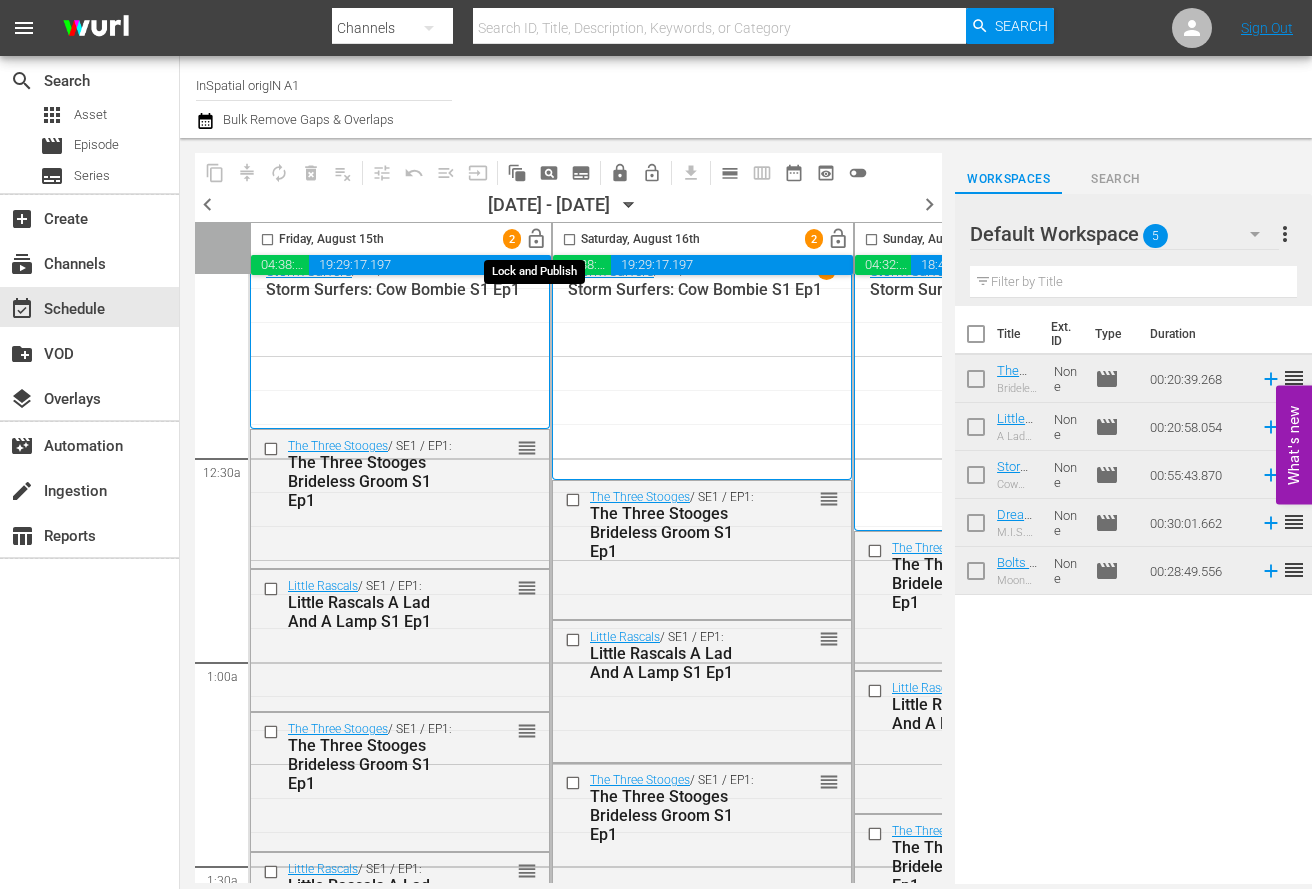 click on "lock_open" at bounding box center [536, 239] 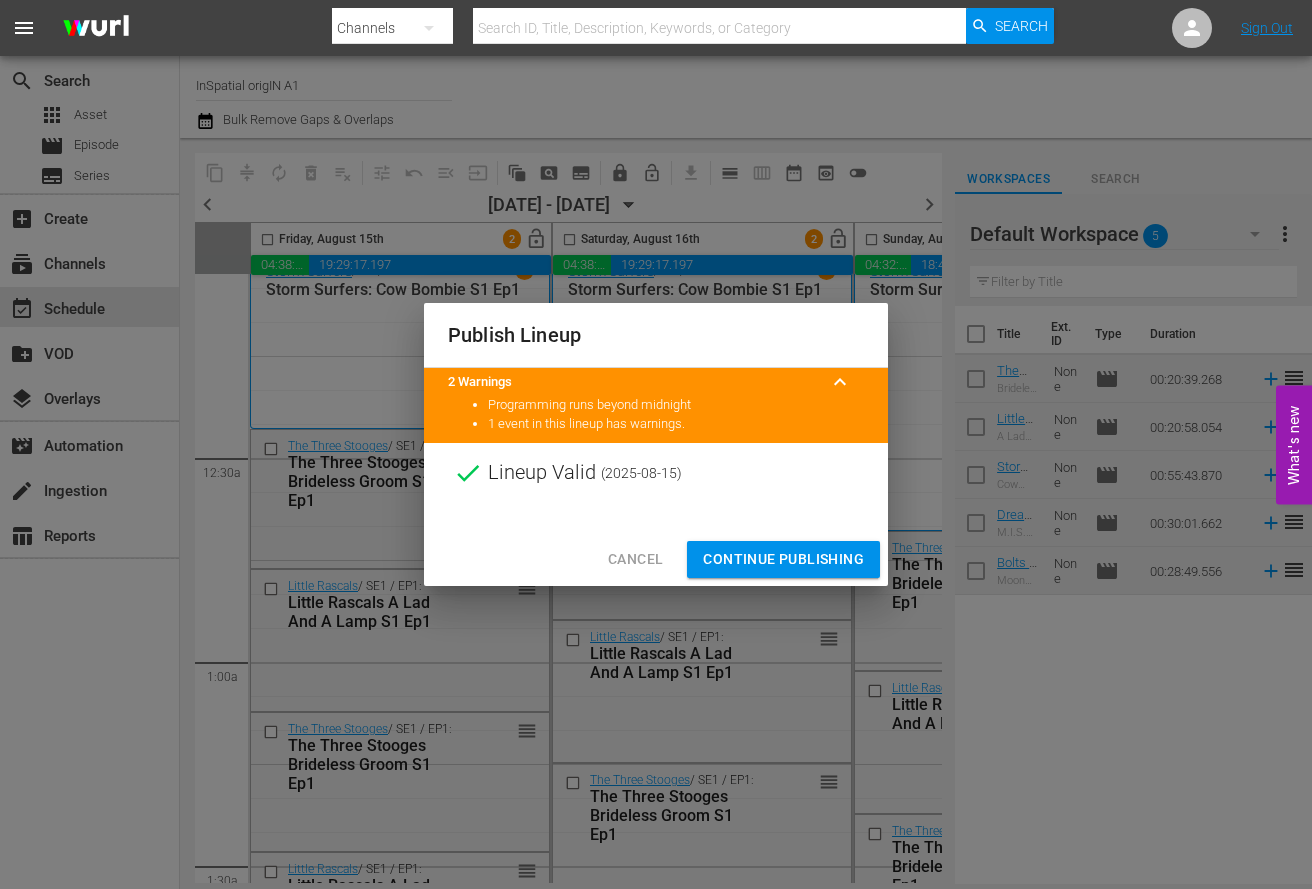 drag, startPoint x: 787, startPoint y: 562, endPoint x: 811, endPoint y: 211, distance: 351.81955 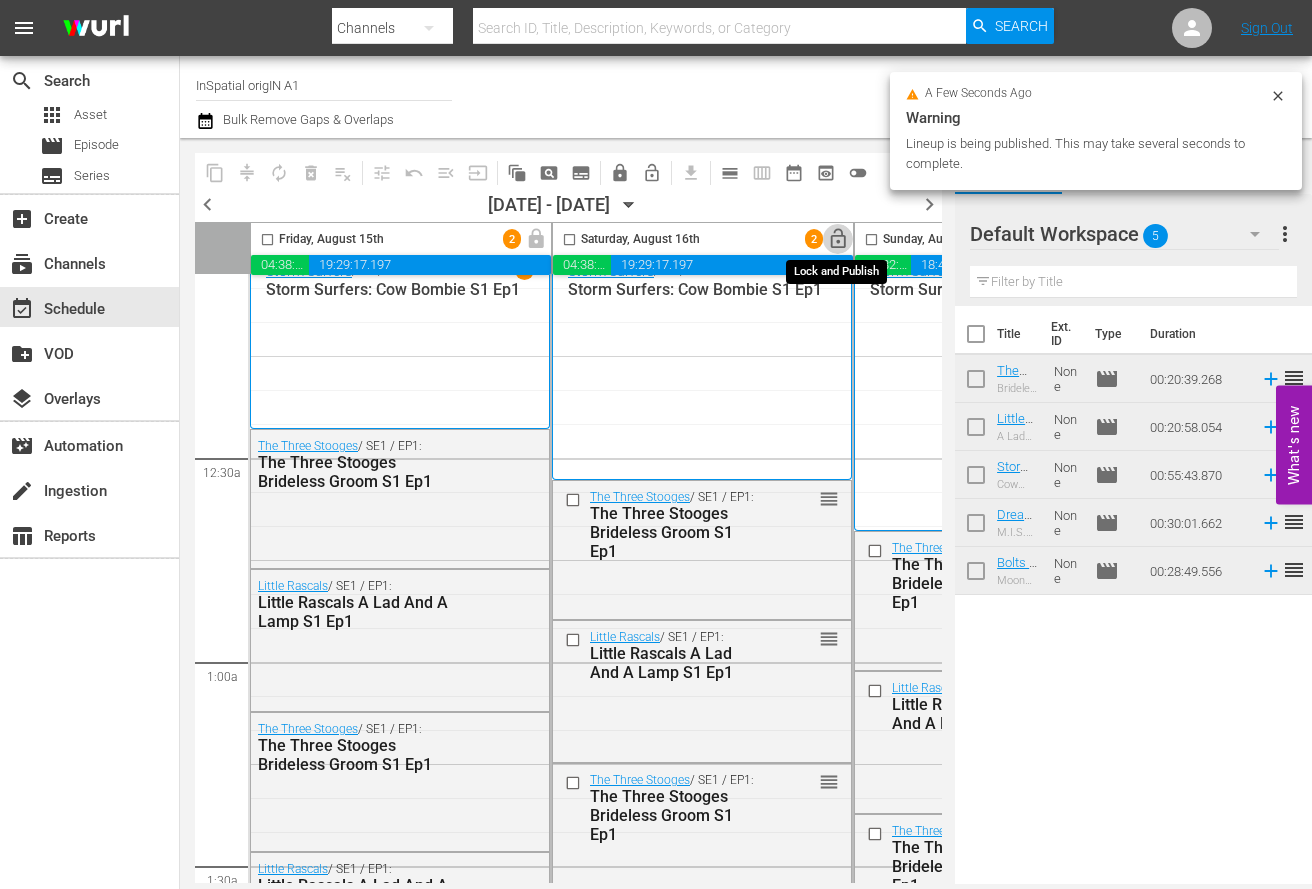 click on "lock_open" at bounding box center [838, 239] 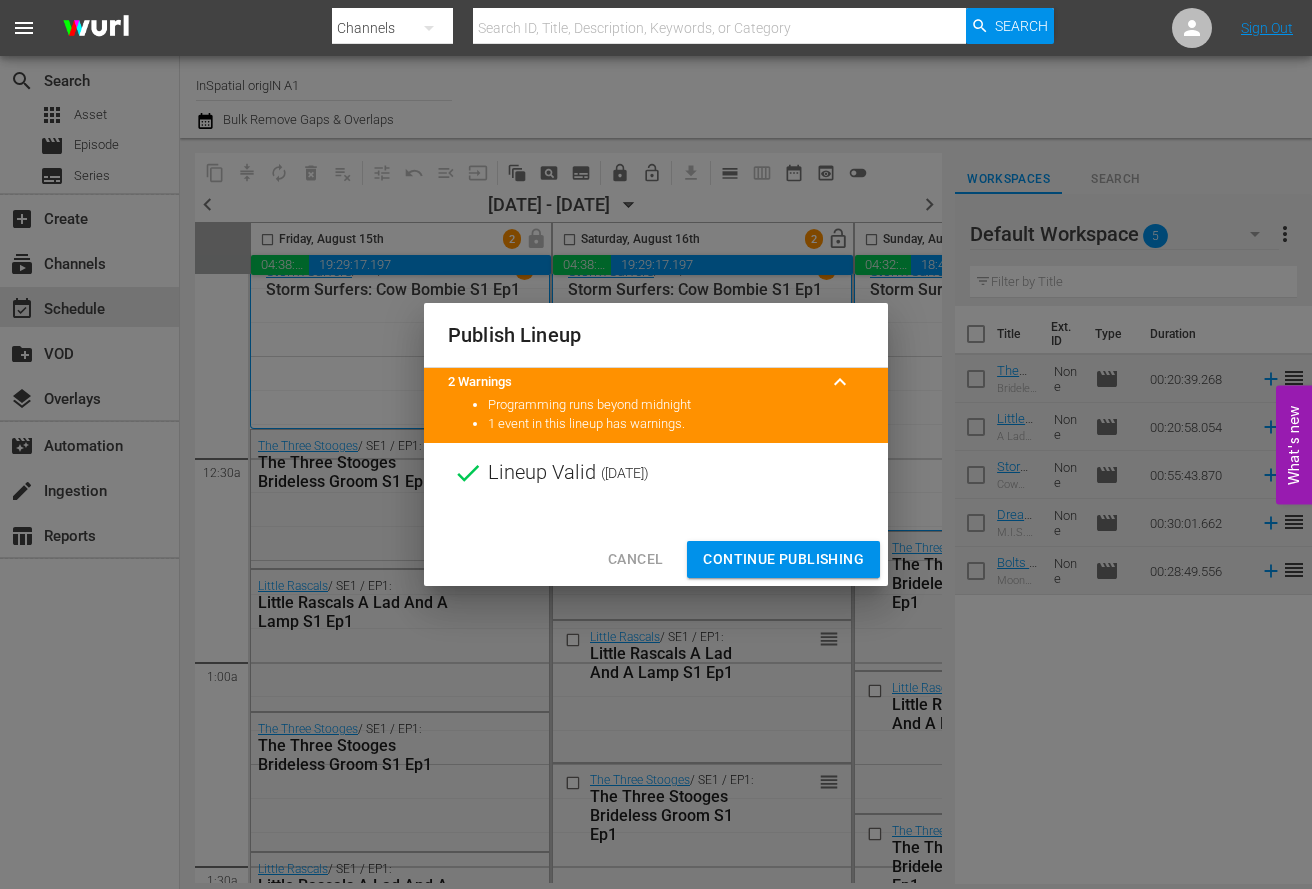 click on "Continue Publishing" at bounding box center [783, 559] 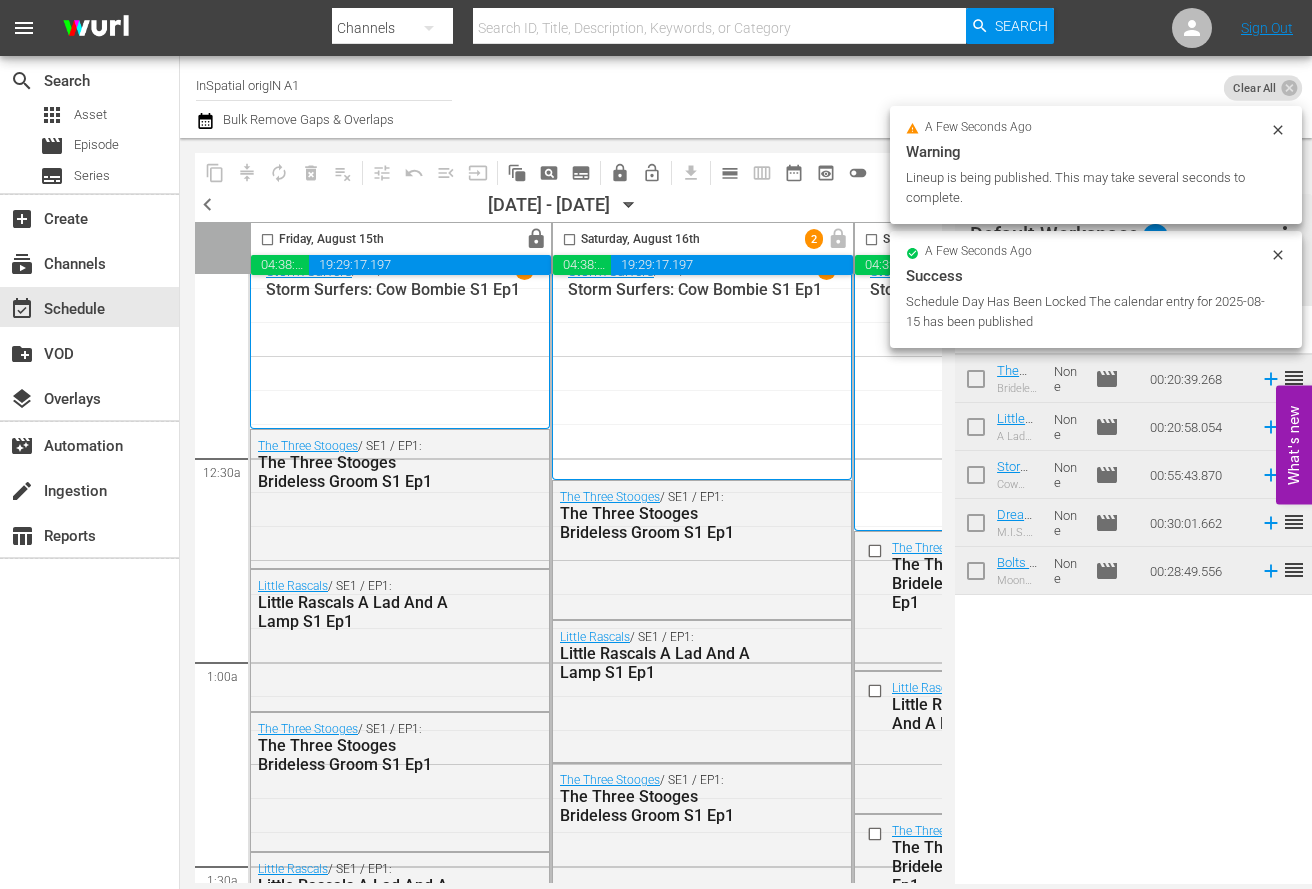 click on "Publish Lineup  Lineup Invalid  ( [DATE] )   Cancel Continue Publishing" at bounding box center [656, 444] 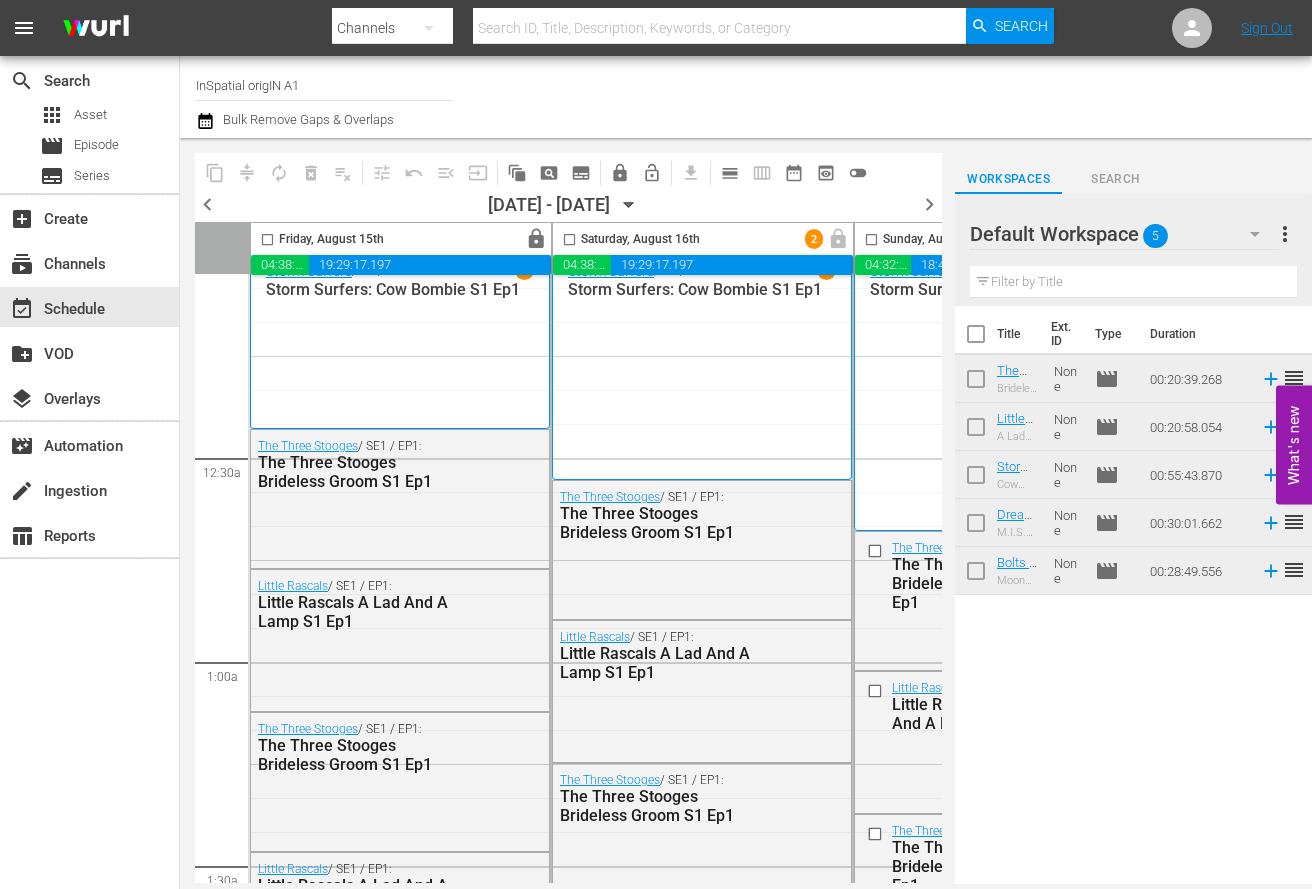 click on "chevron_right" at bounding box center [929, 204] 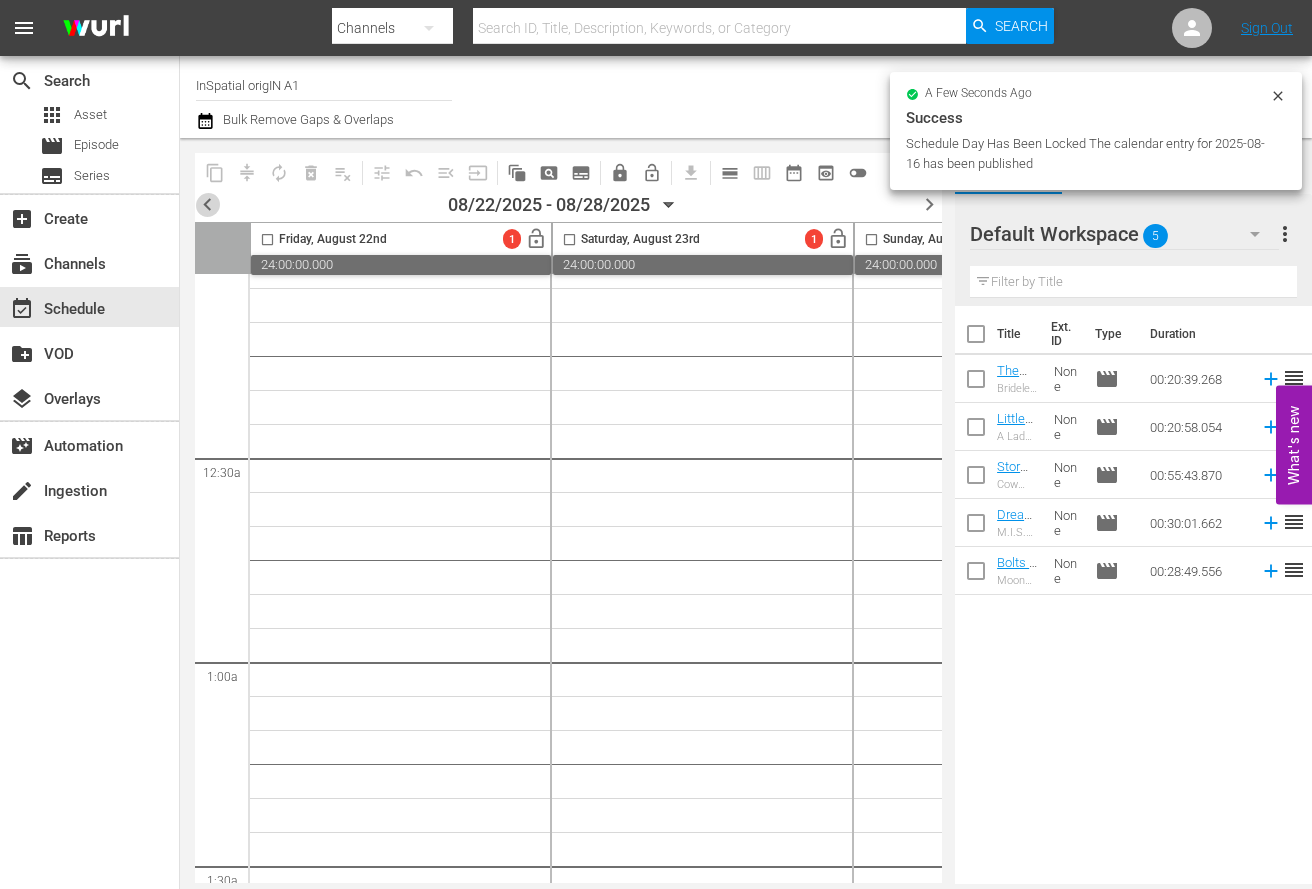click on "chevron_left" at bounding box center (207, 204) 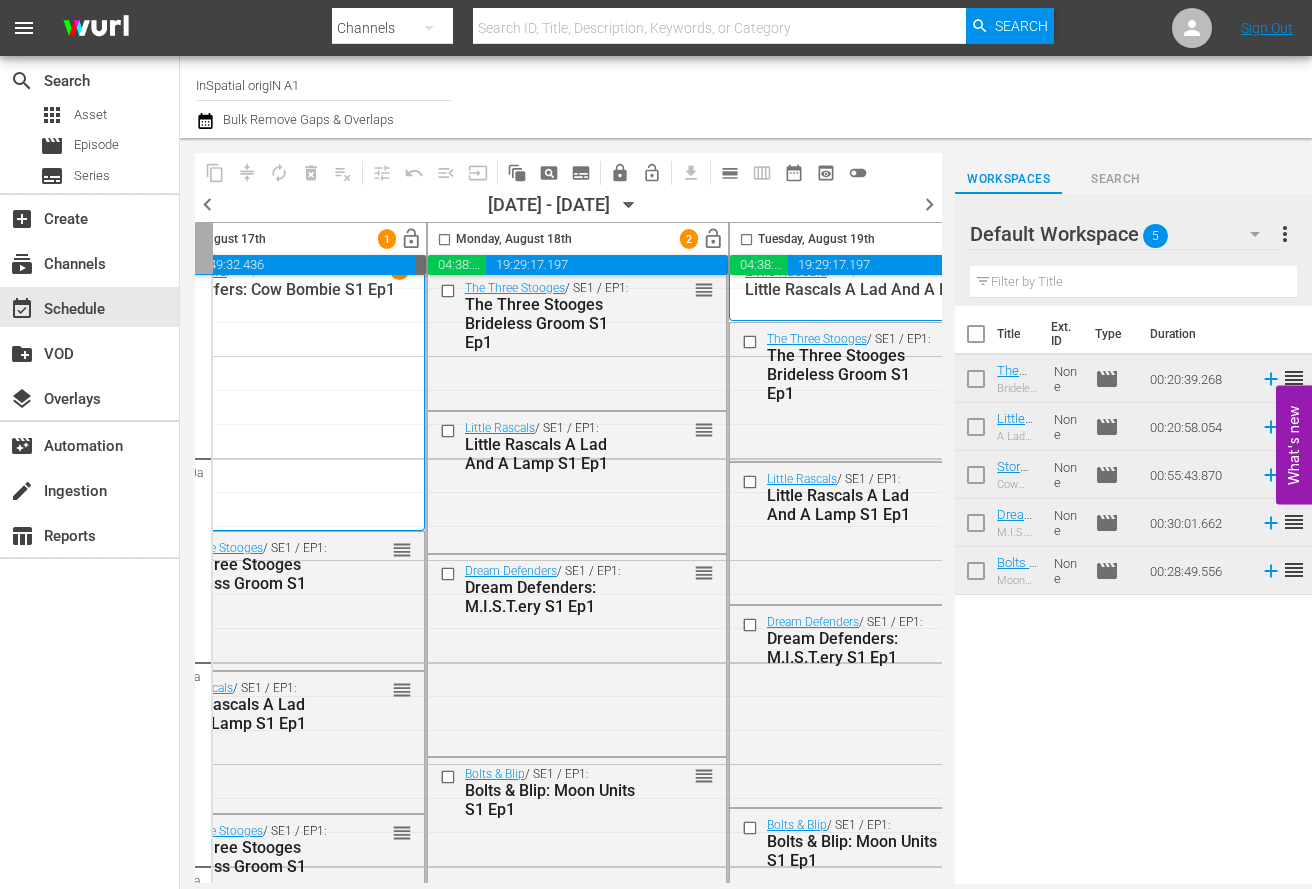 scroll, scrollTop: 26, scrollLeft: 746, axis: both 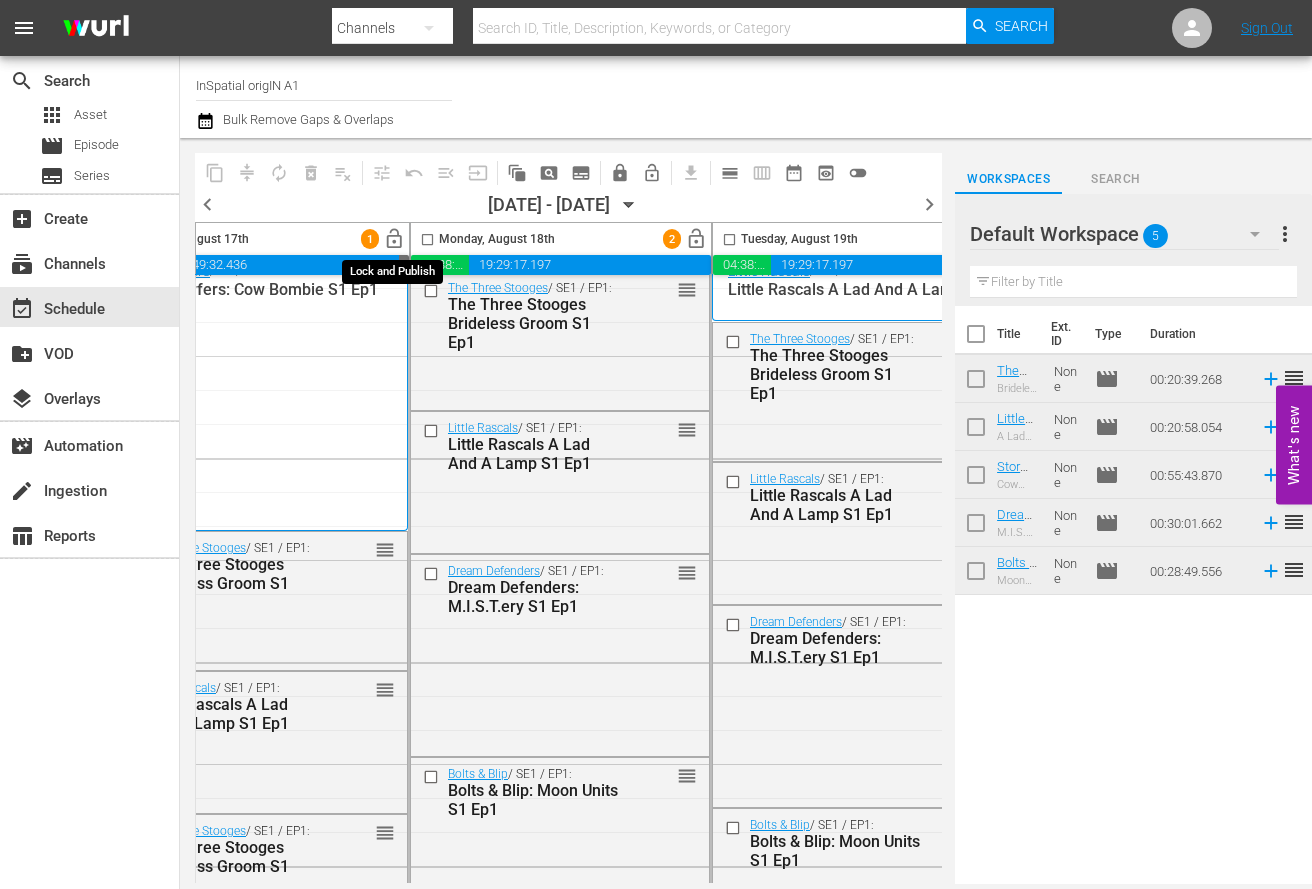 click on "lock_open" at bounding box center [394, 239] 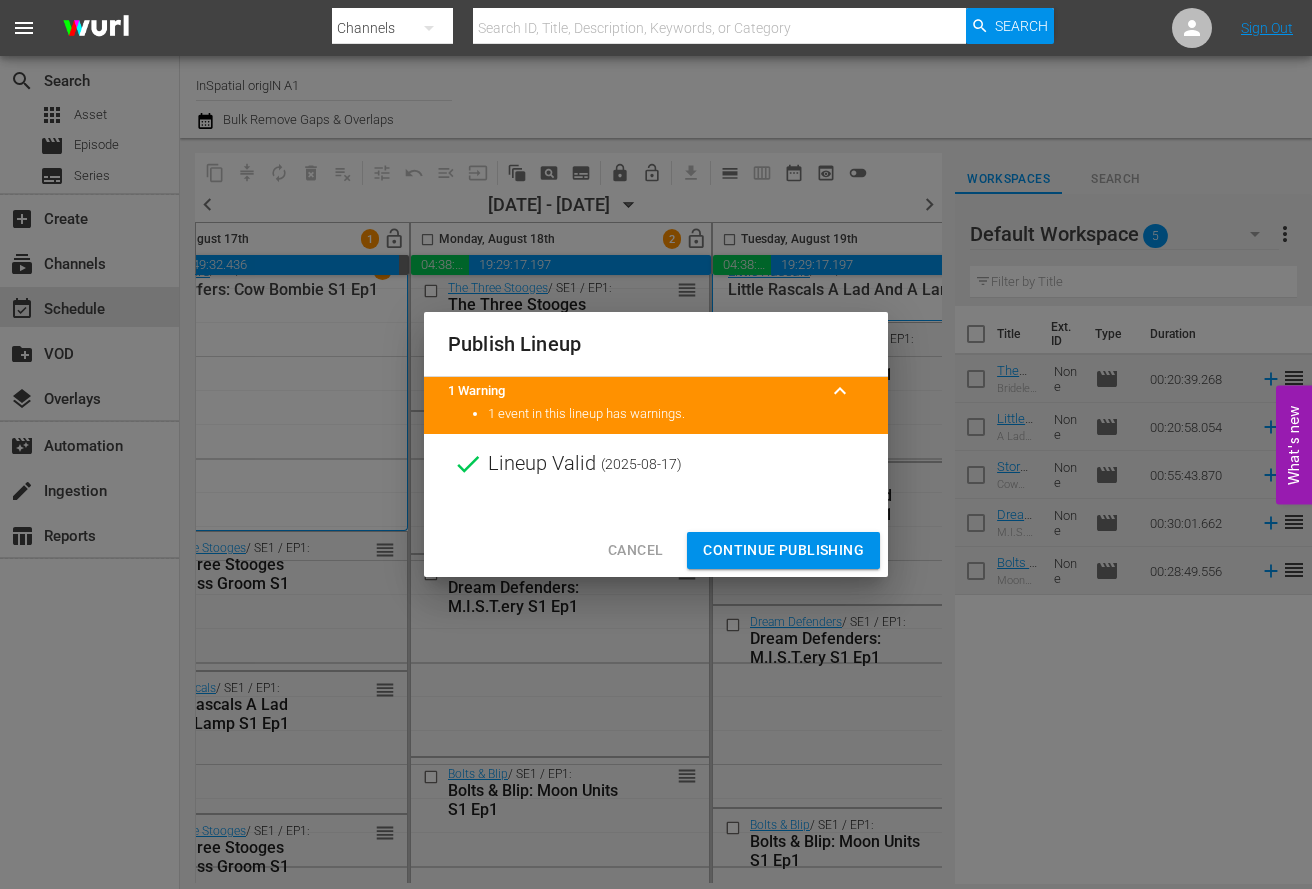 click on "Continue Publishing" at bounding box center [783, 550] 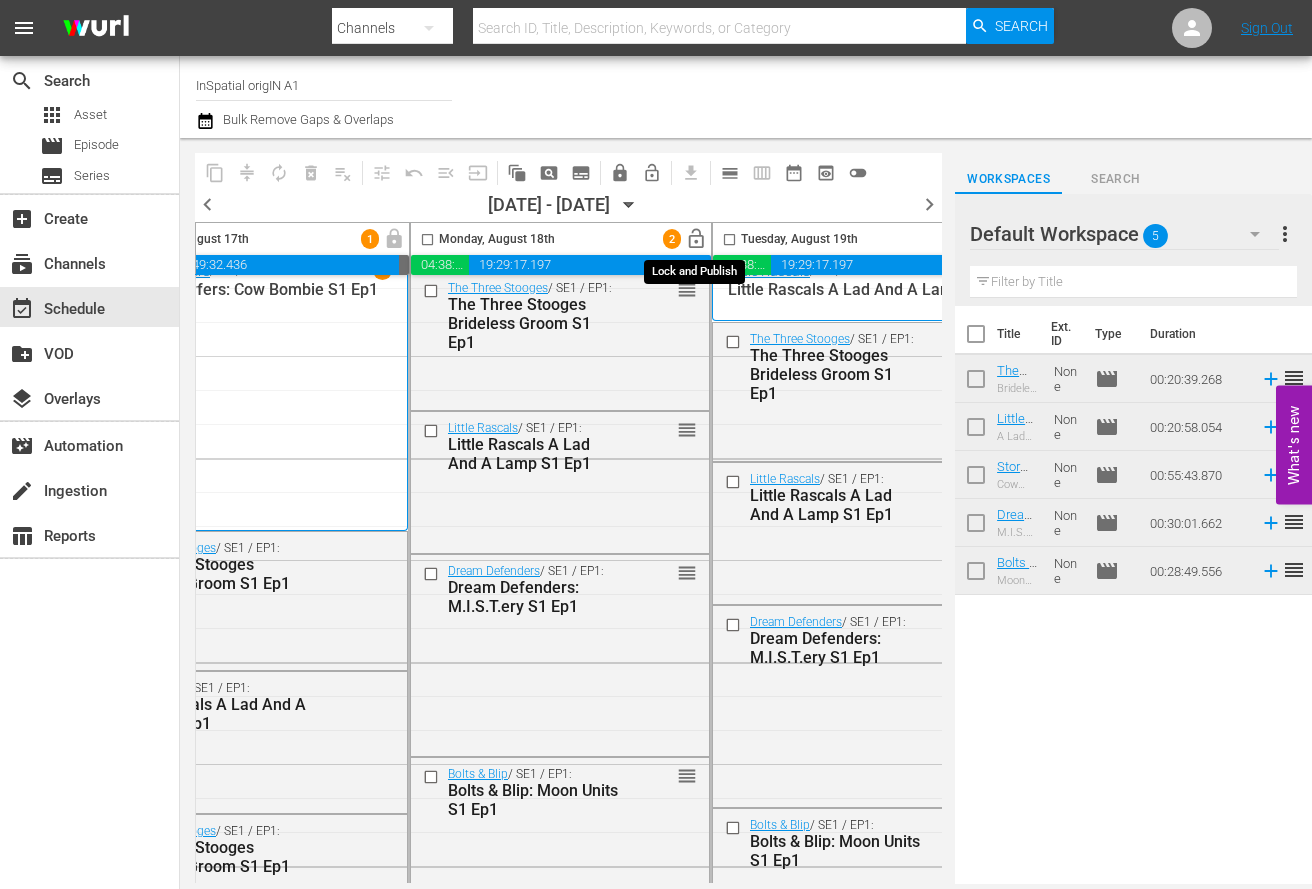 click on "lock_open" at bounding box center (696, 239) 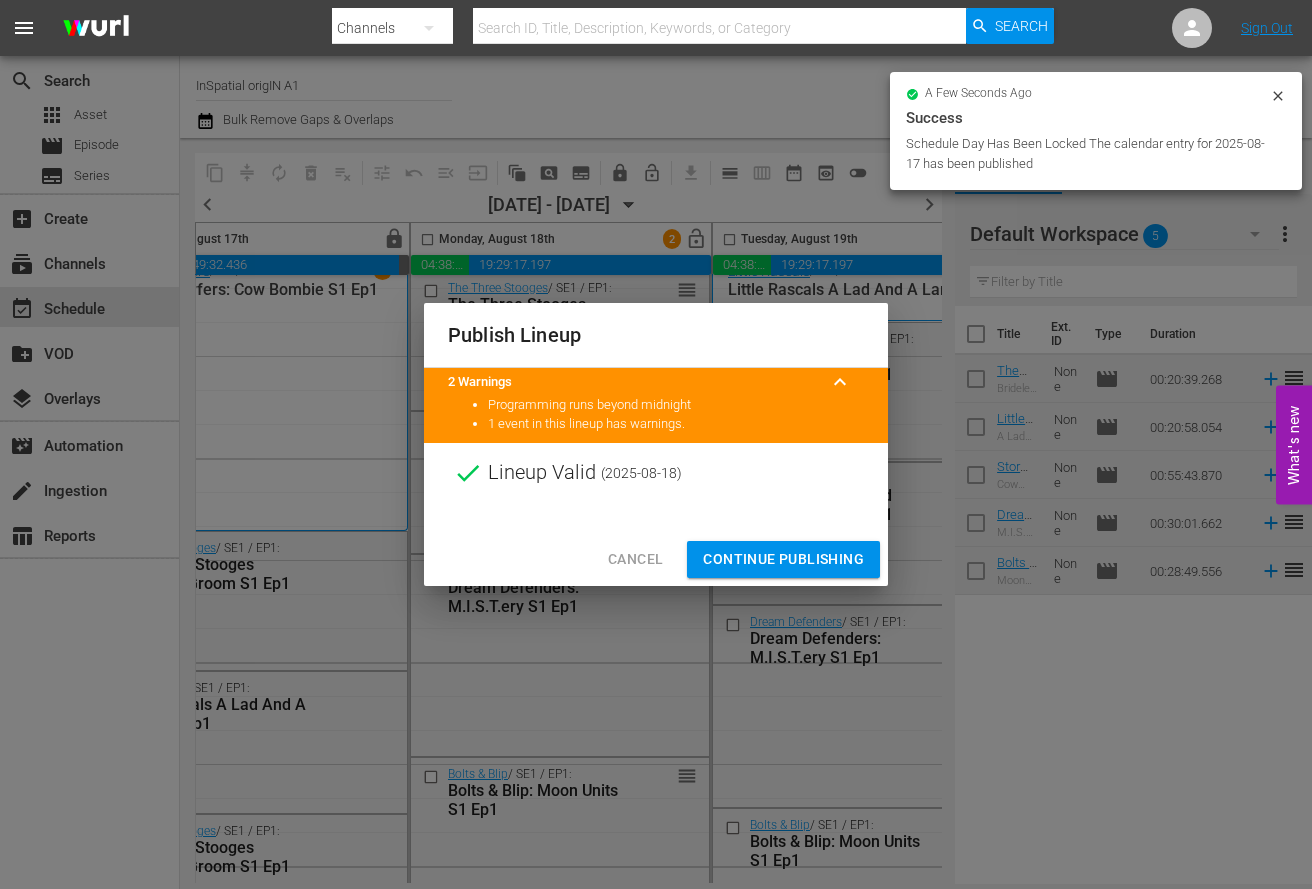 click on "Continue Publishing" at bounding box center [783, 559] 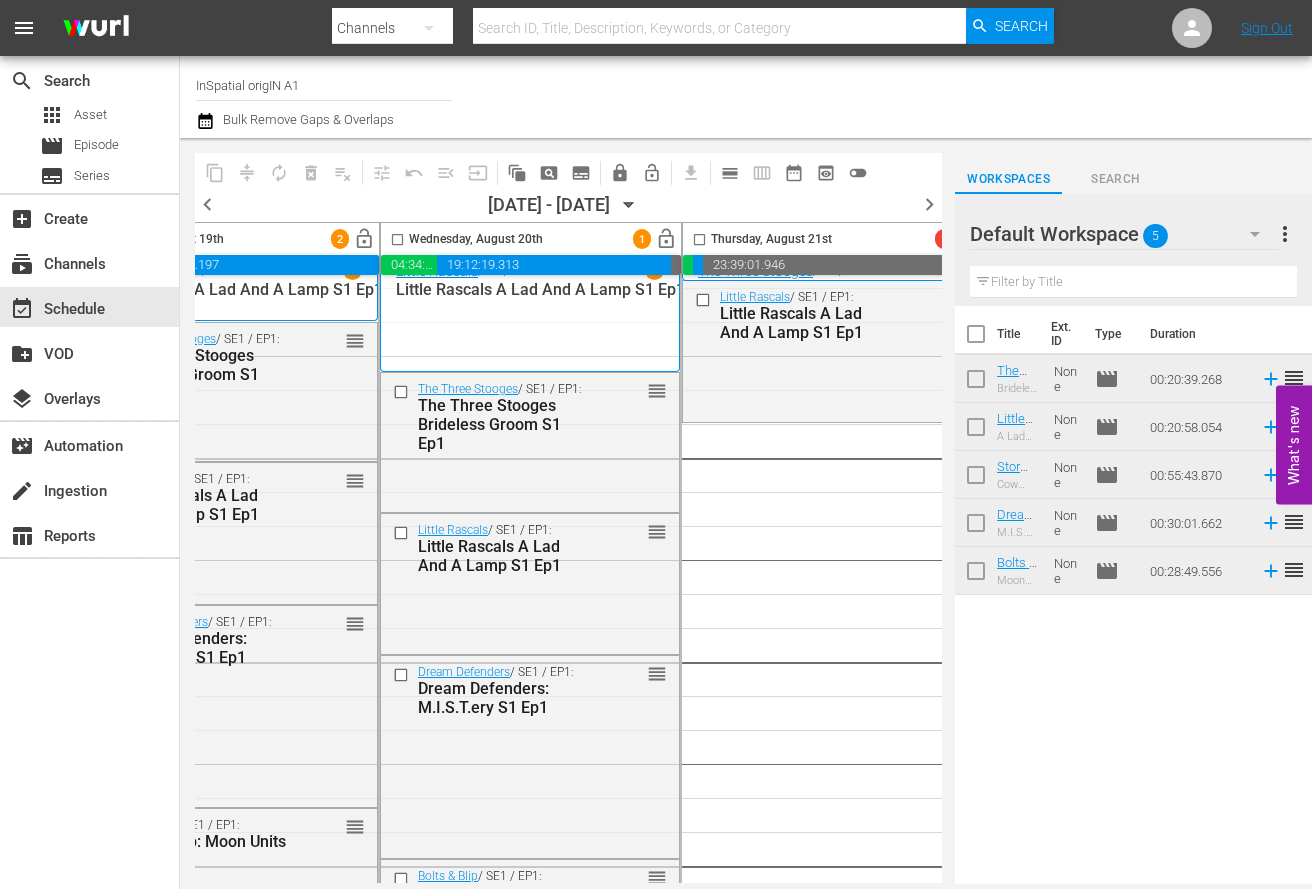 scroll, scrollTop: 26, scrollLeft: 1383, axis: both 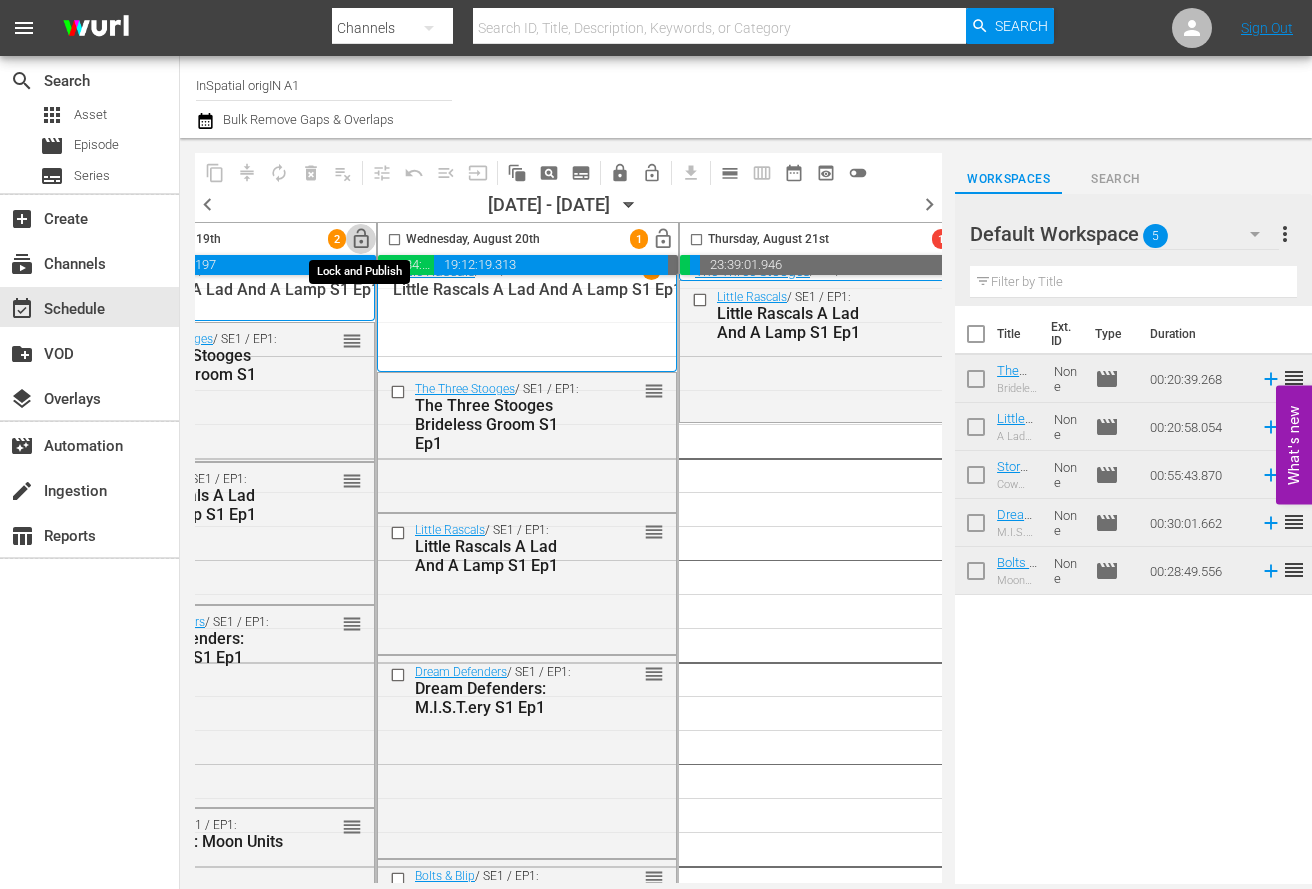 click on "lock_open" at bounding box center (361, 239) 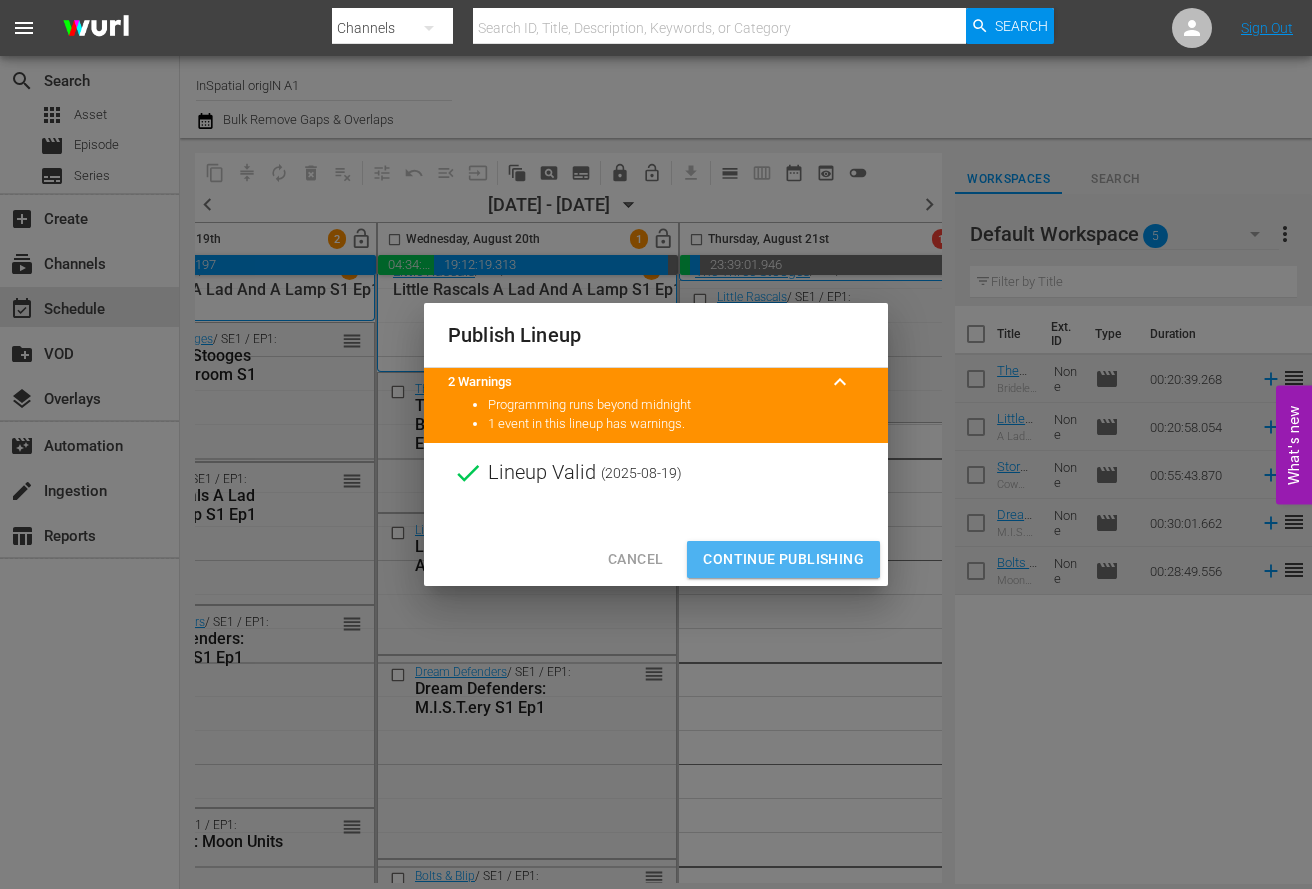 click on "Continue Publishing" at bounding box center (783, 559) 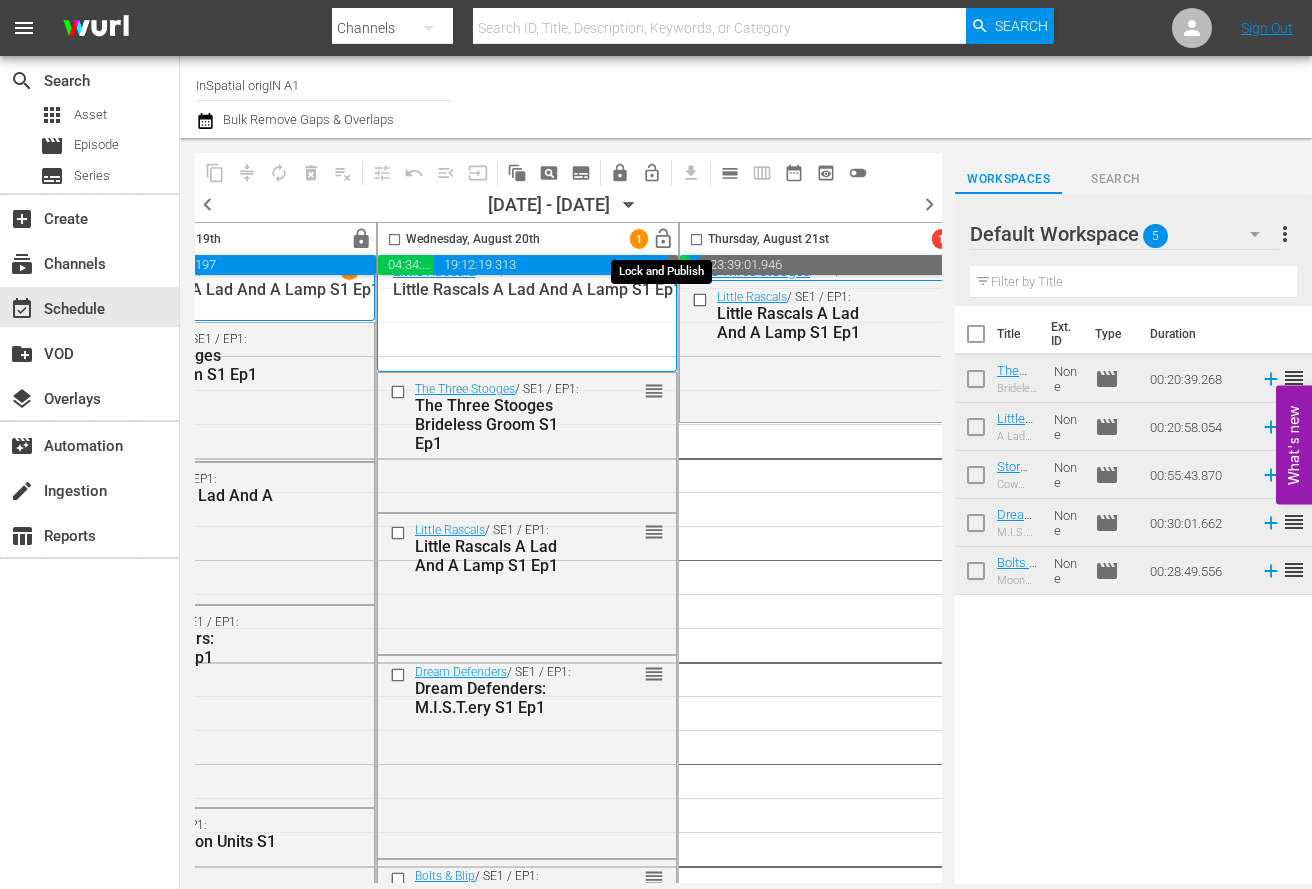 click on "lock_open" at bounding box center [663, 239] 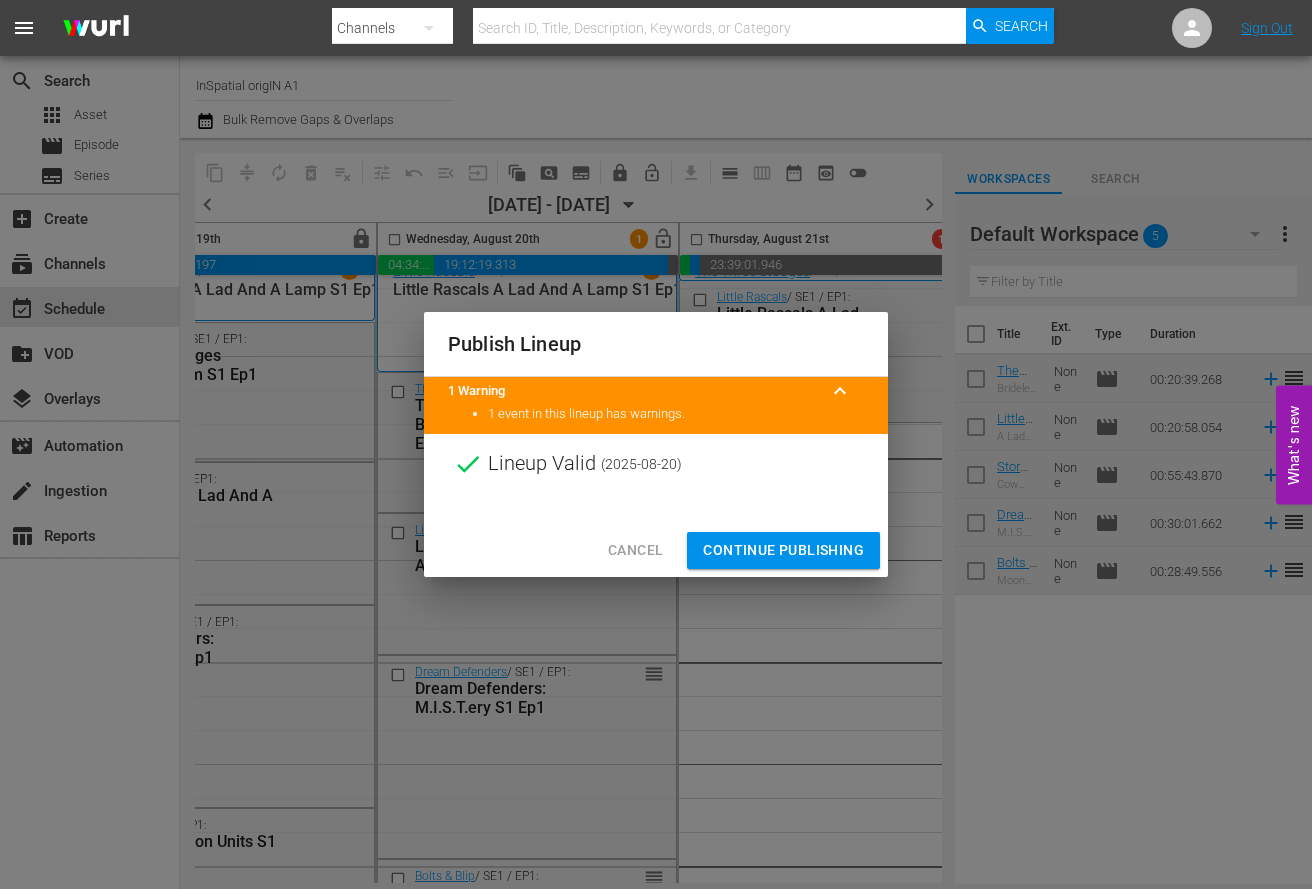 click on "Continue Publishing" at bounding box center (783, 550) 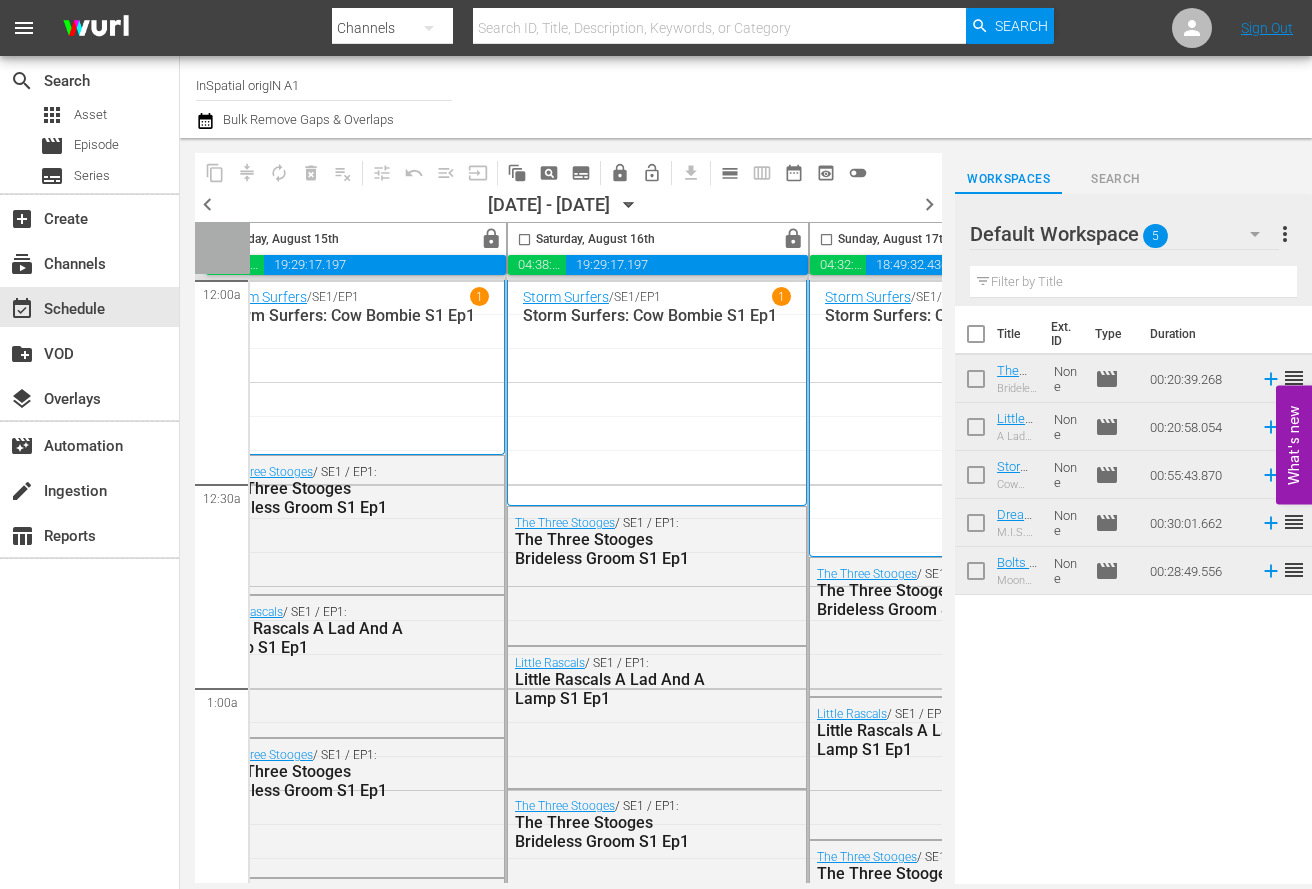 scroll, scrollTop: 0, scrollLeft: 0, axis: both 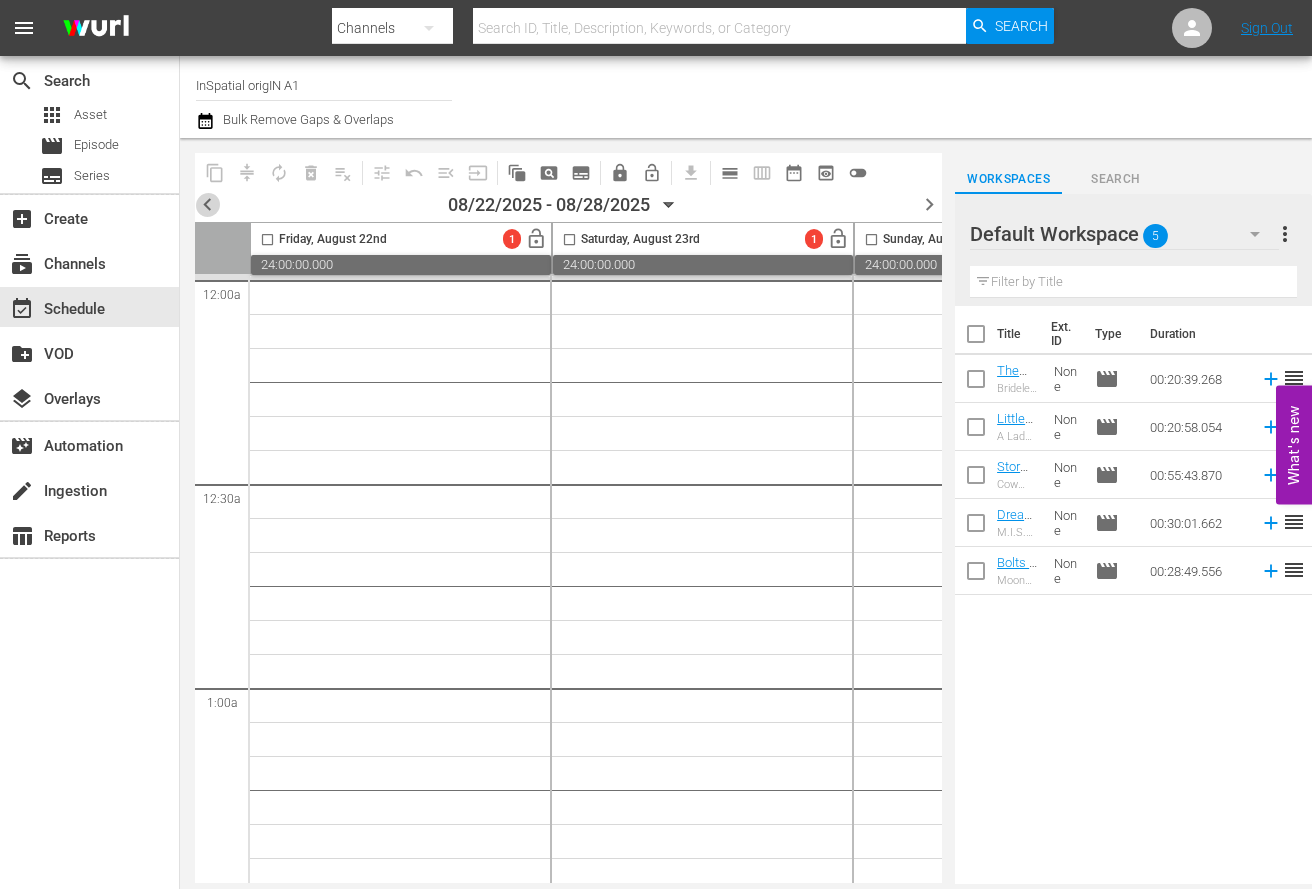 click on "chevron_left" at bounding box center (207, 204) 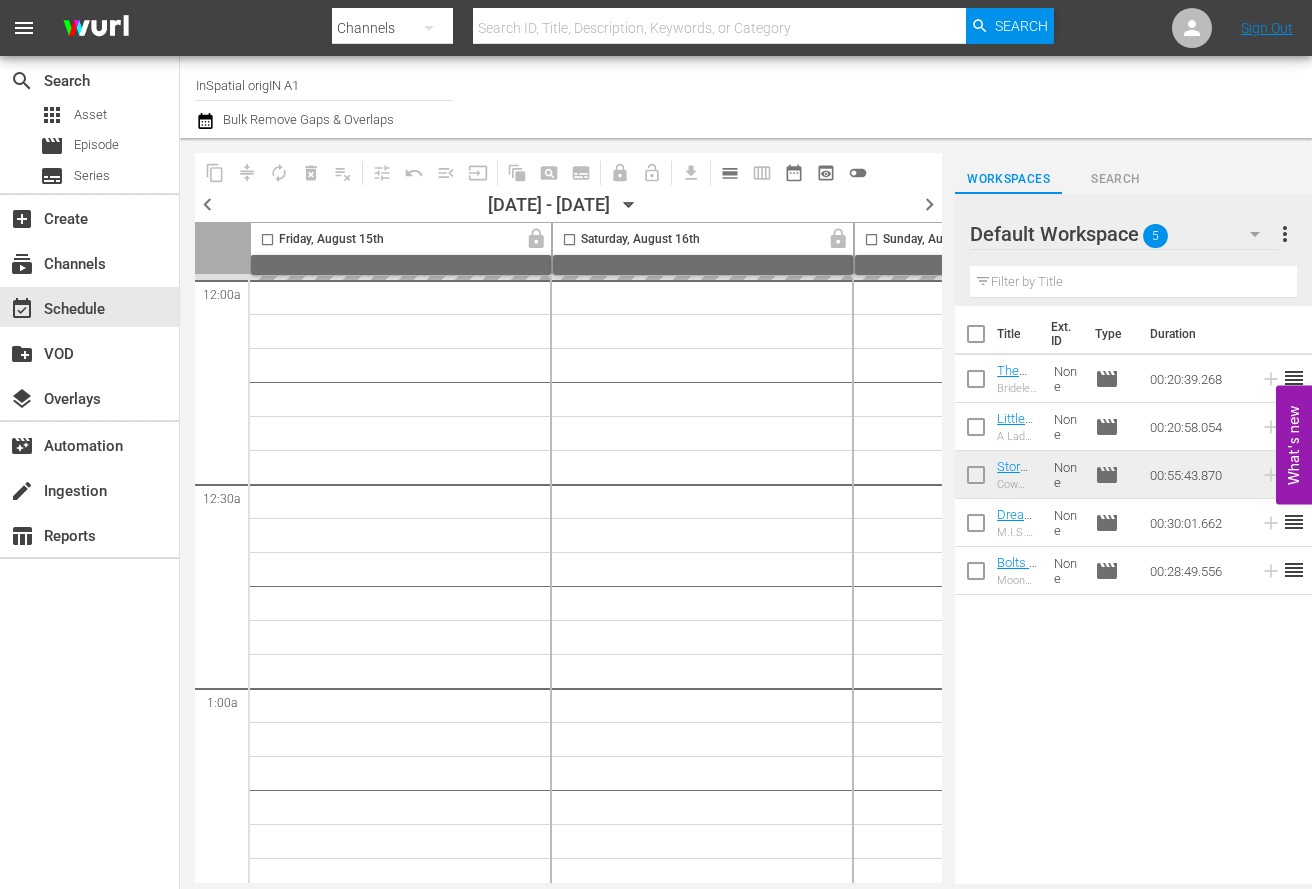 scroll, scrollTop: 1, scrollLeft: 0, axis: vertical 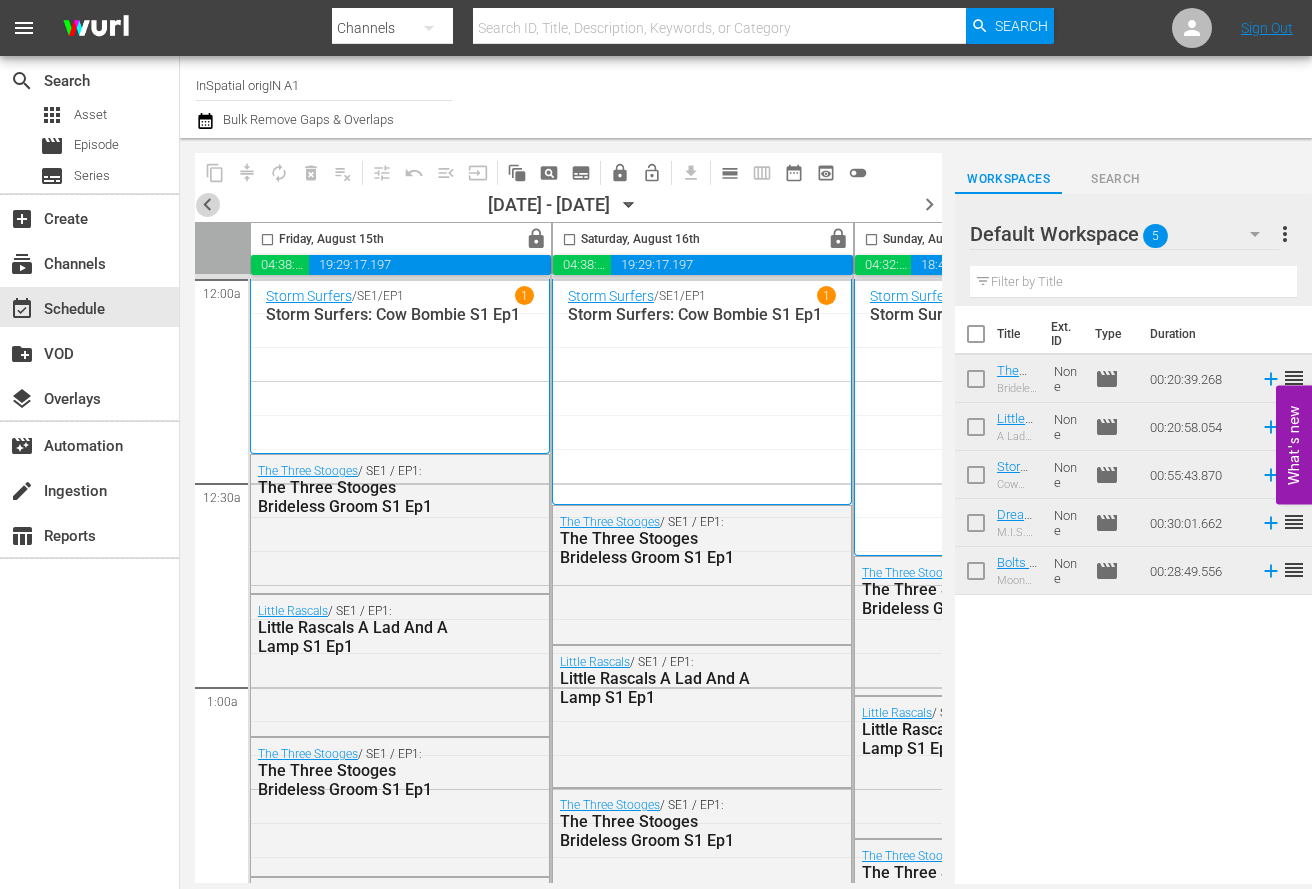 click on "chevron_left" at bounding box center [207, 204] 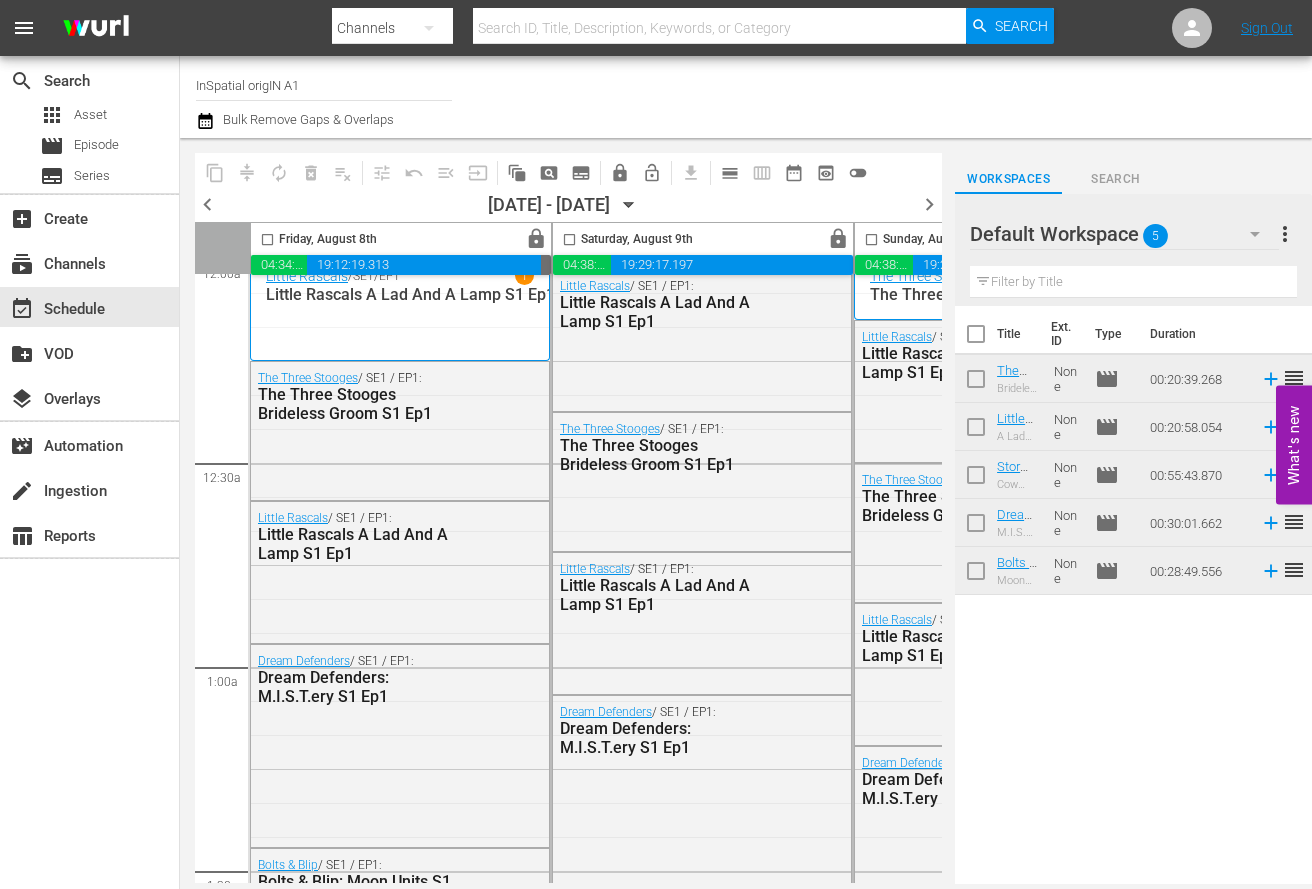 scroll, scrollTop: 19, scrollLeft: 0, axis: vertical 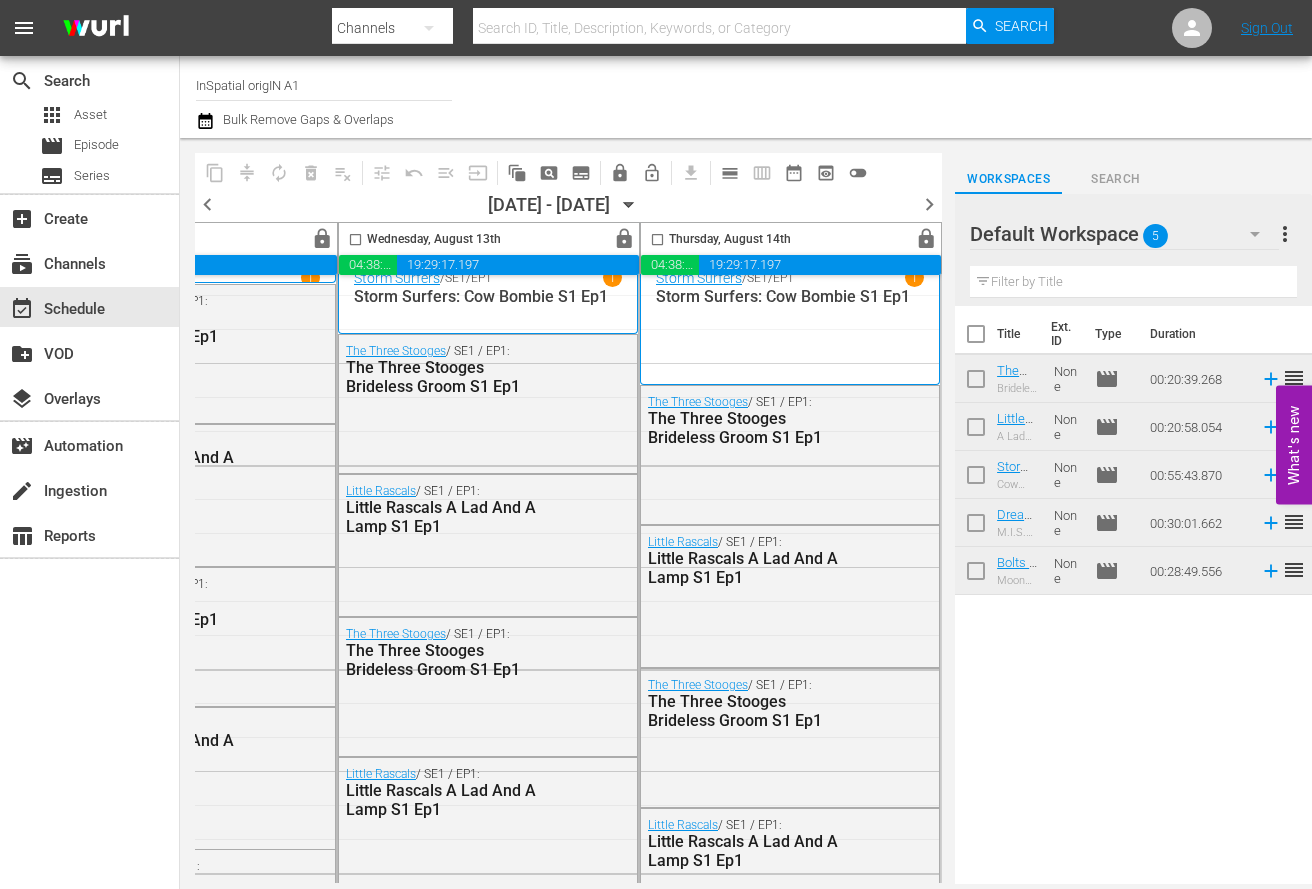 click on "chevron_left" at bounding box center [207, 204] 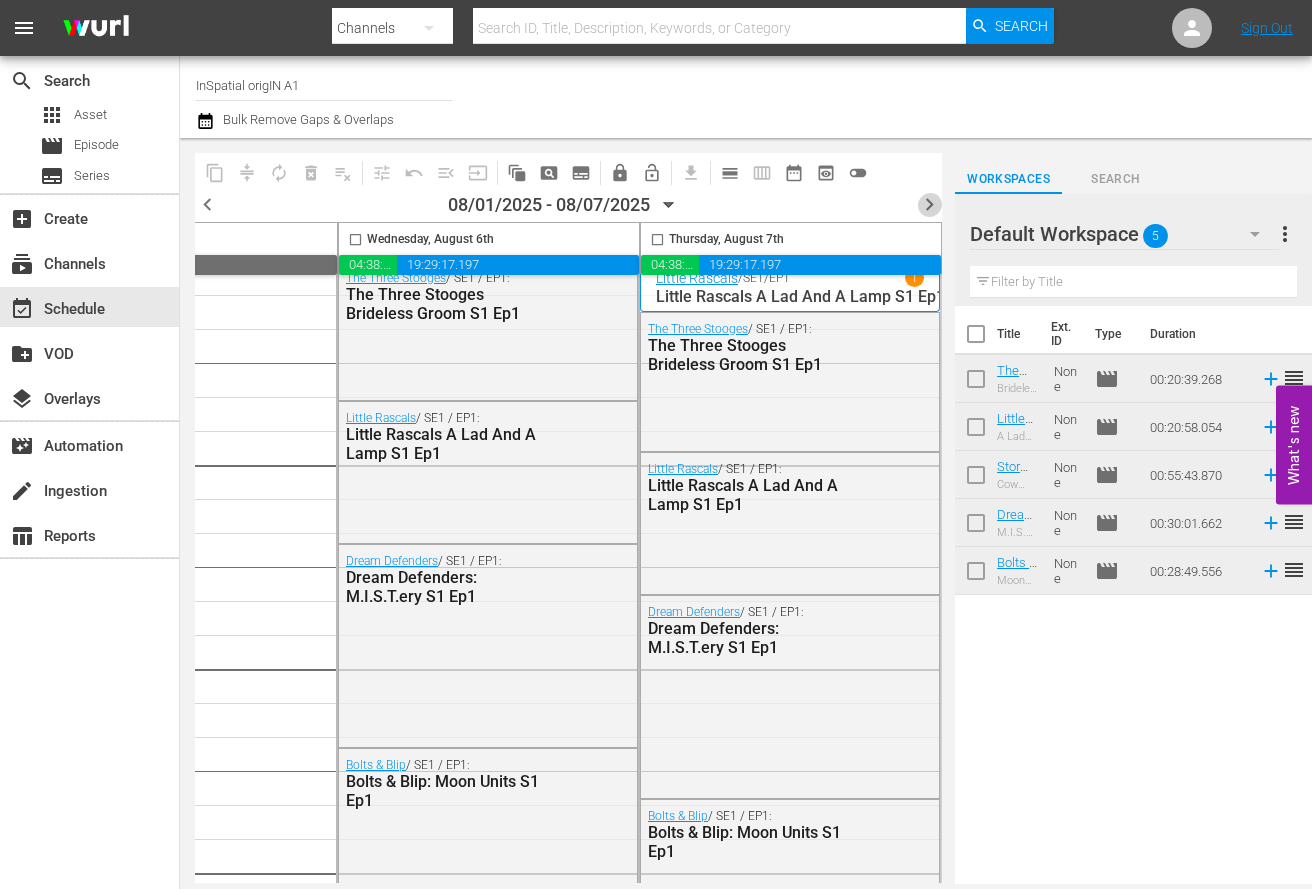 click on "chevron_right" at bounding box center (929, 204) 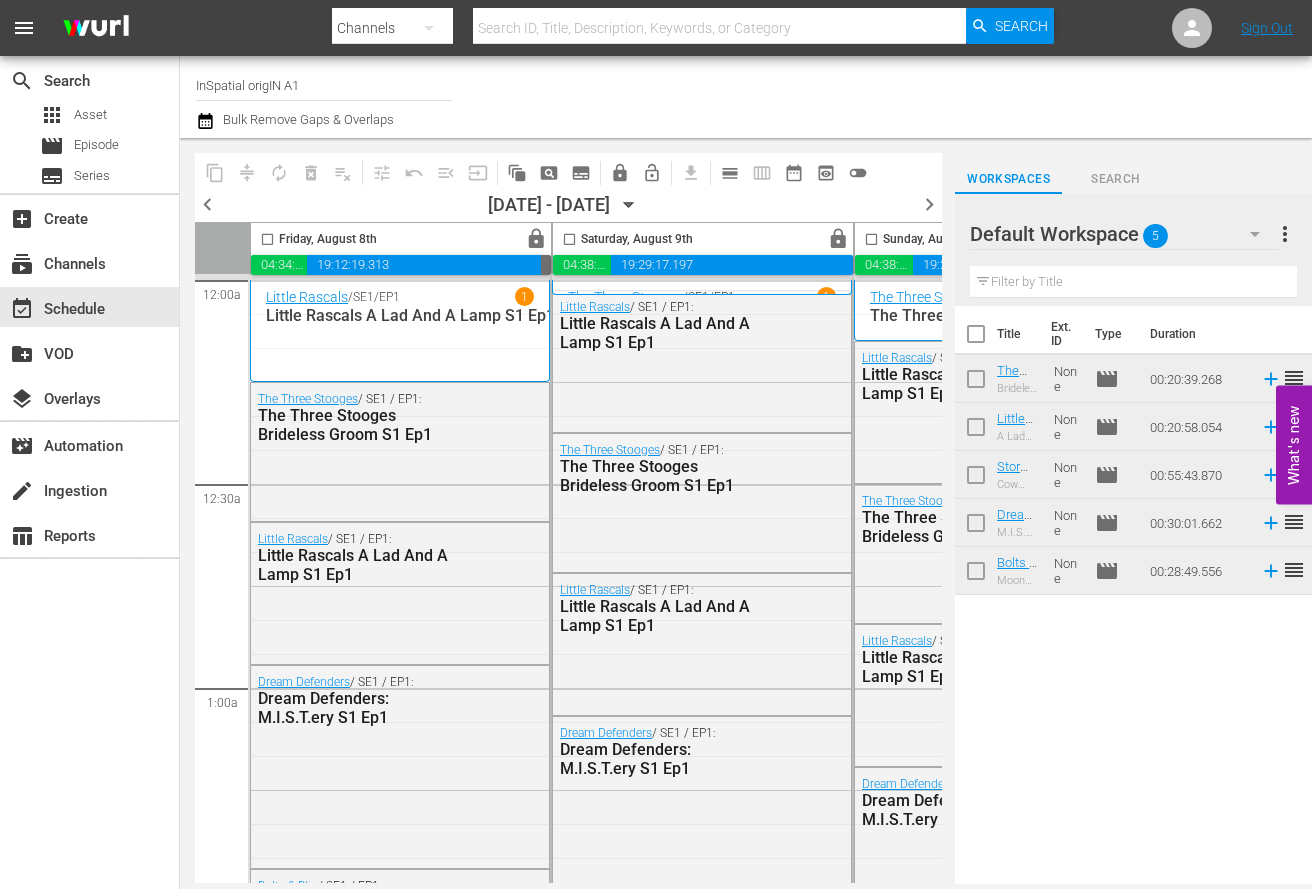scroll, scrollTop: 0, scrollLeft: 0, axis: both 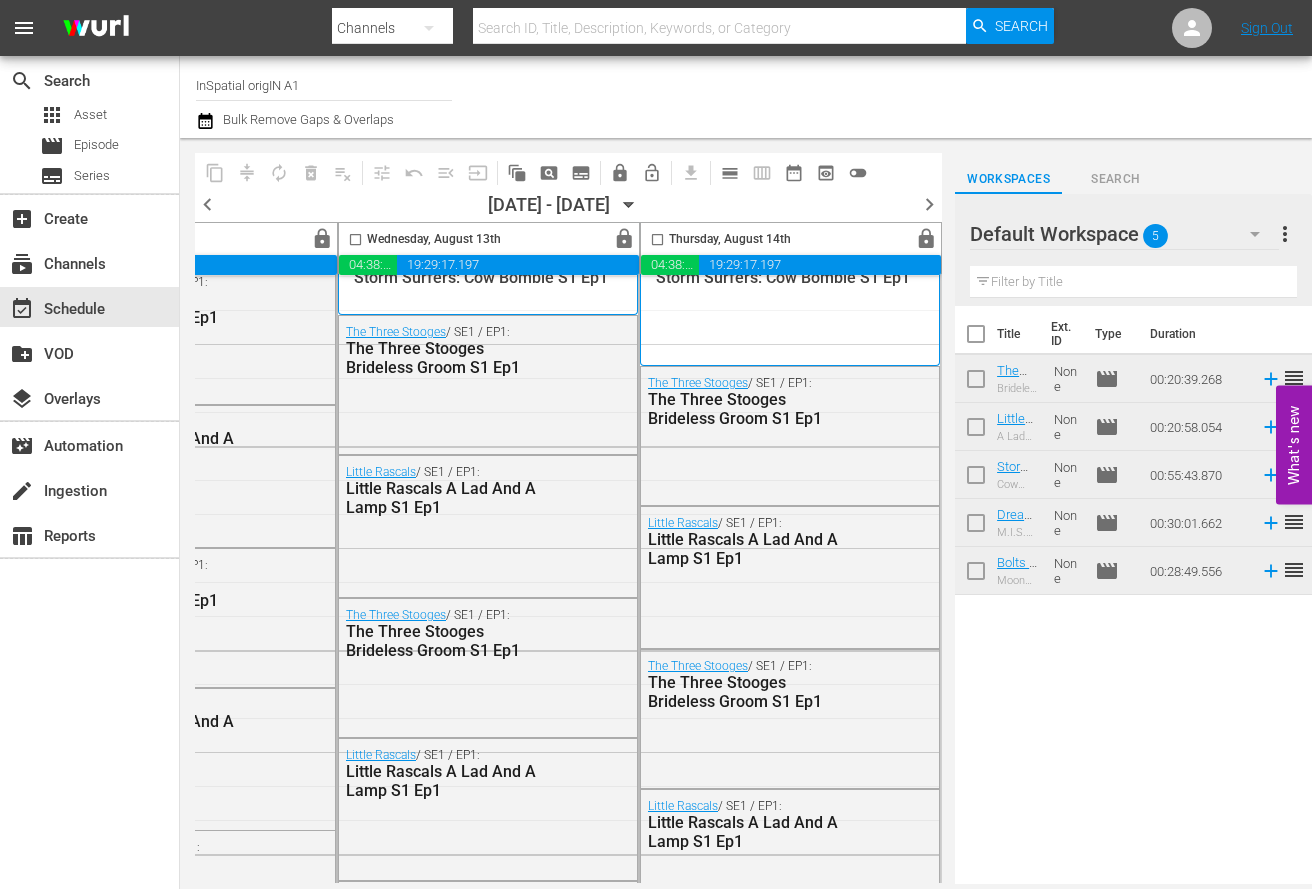 click on "chevron_right" at bounding box center [929, 204] 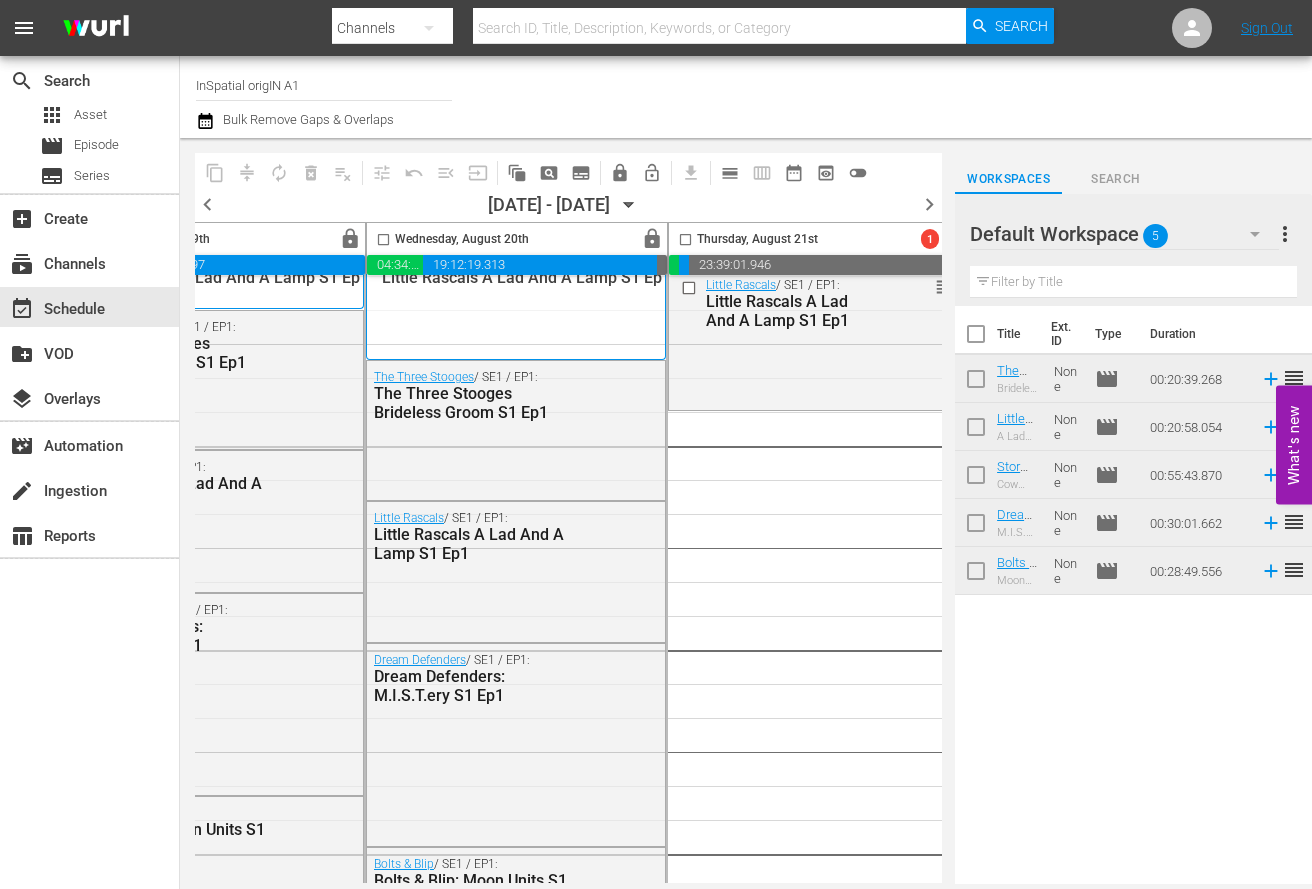 scroll, scrollTop: 38, scrollLeft: 1430, axis: both 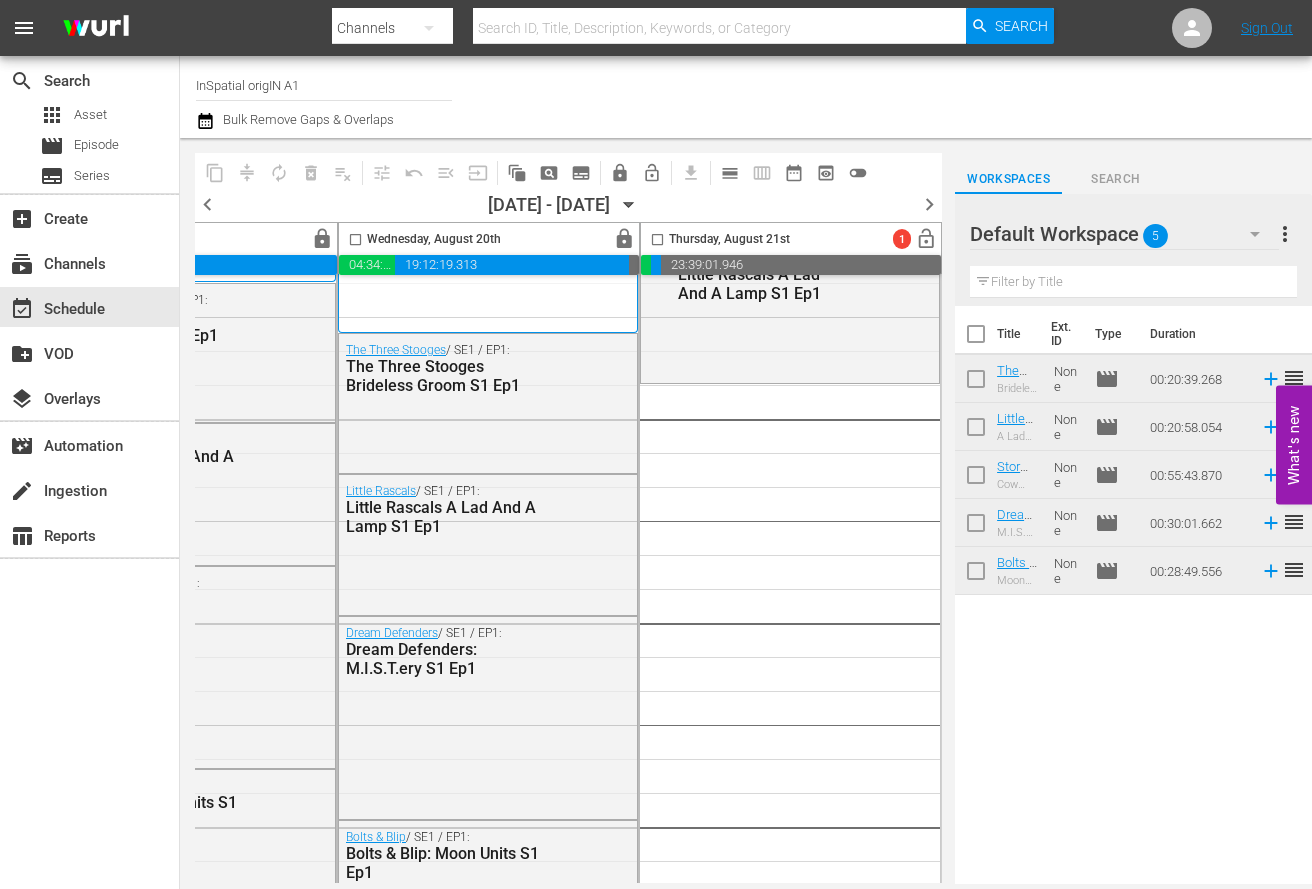 click on "chevron_left" at bounding box center (207, 204) 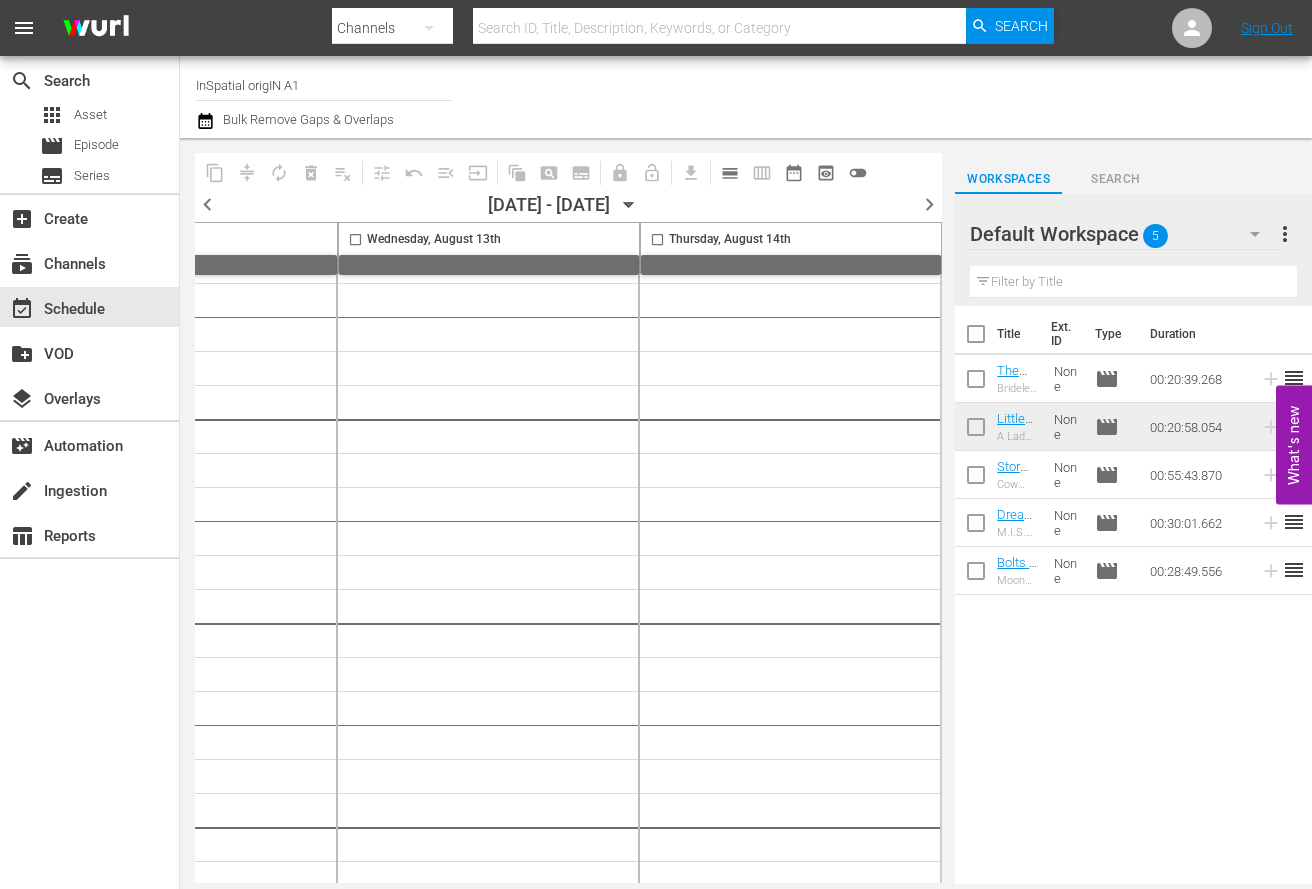 scroll, scrollTop: 66, scrollLeft: 1430, axis: both 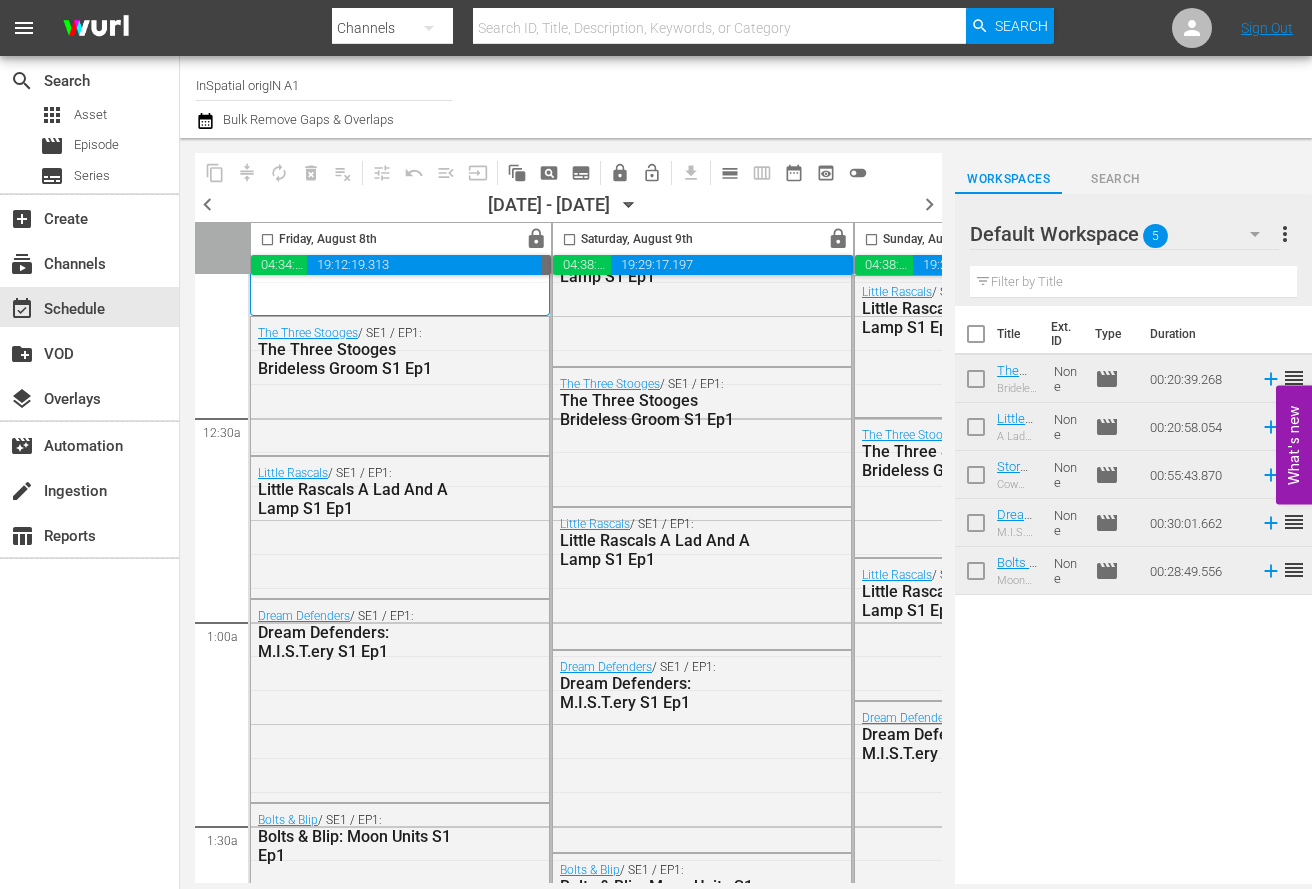 click at bounding box center [719, 28] 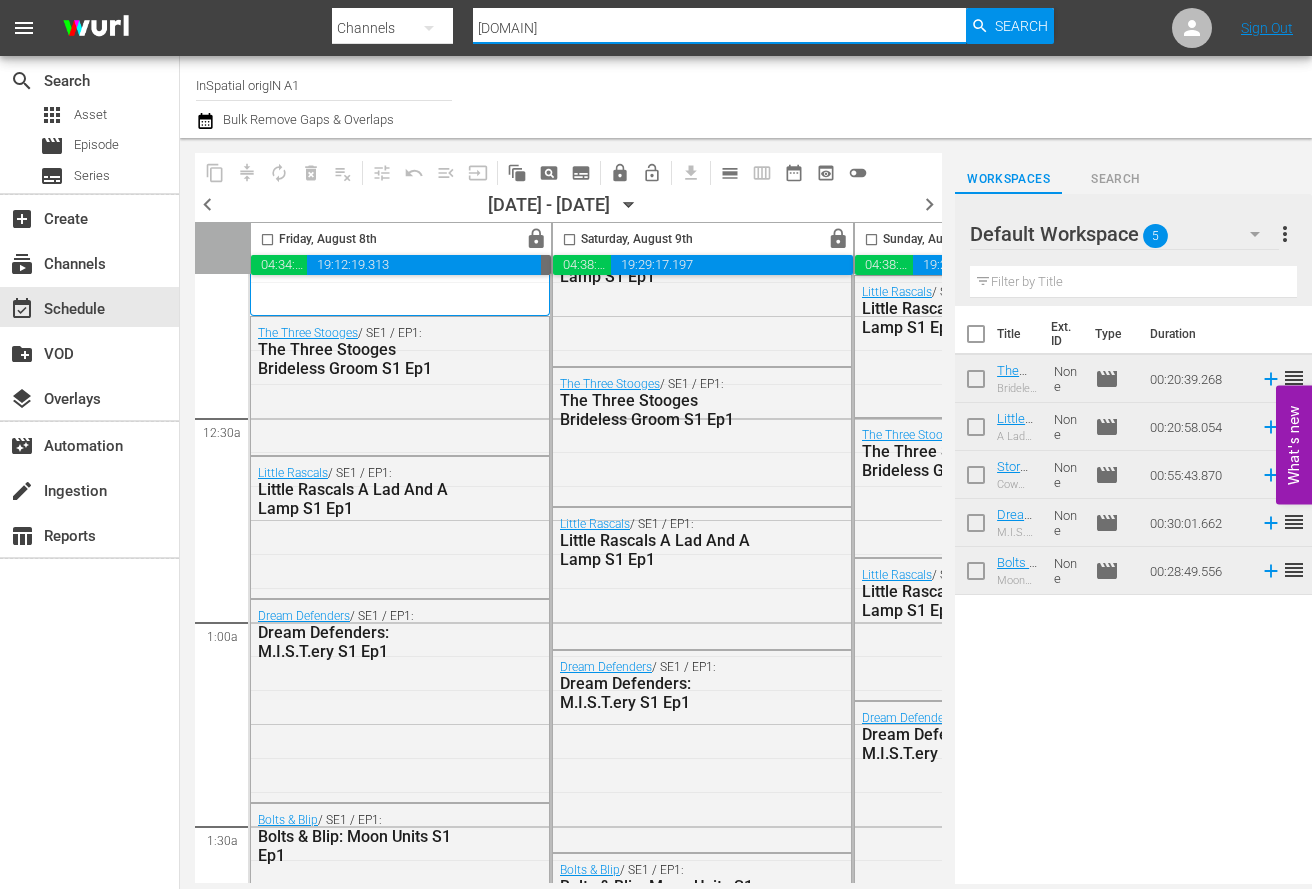 type on "epa.org" 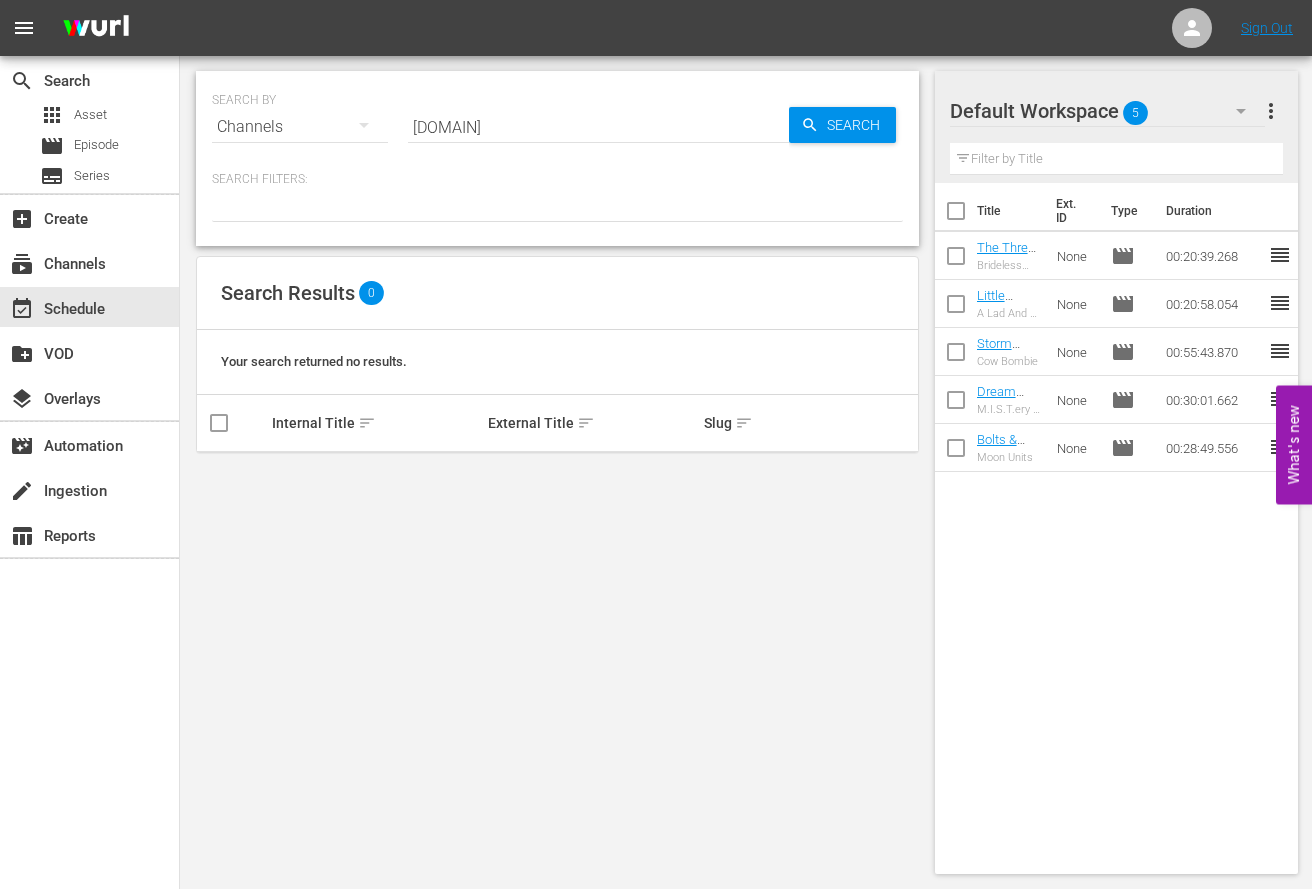 scroll, scrollTop: 0, scrollLeft: 0, axis: both 